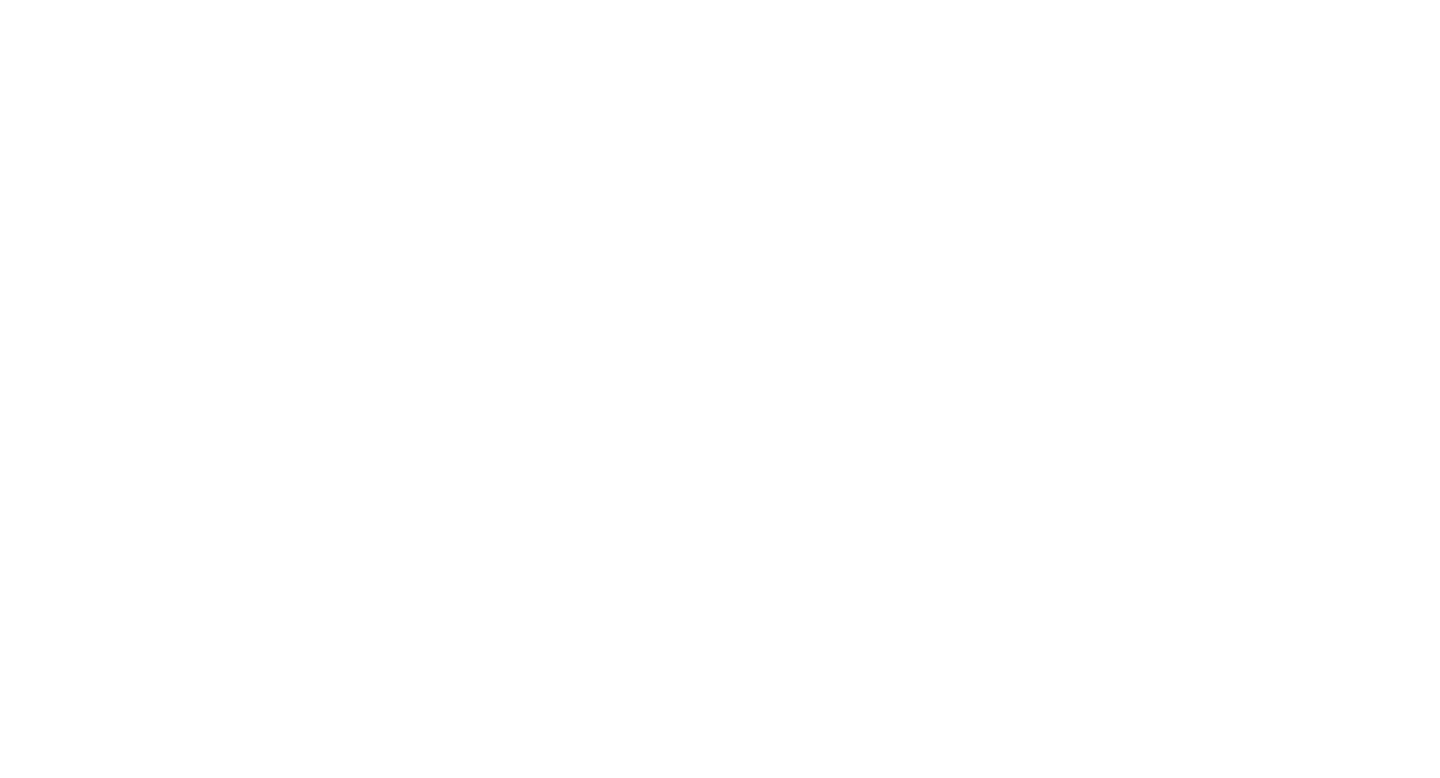 scroll, scrollTop: 0, scrollLeft: 0, axis: both 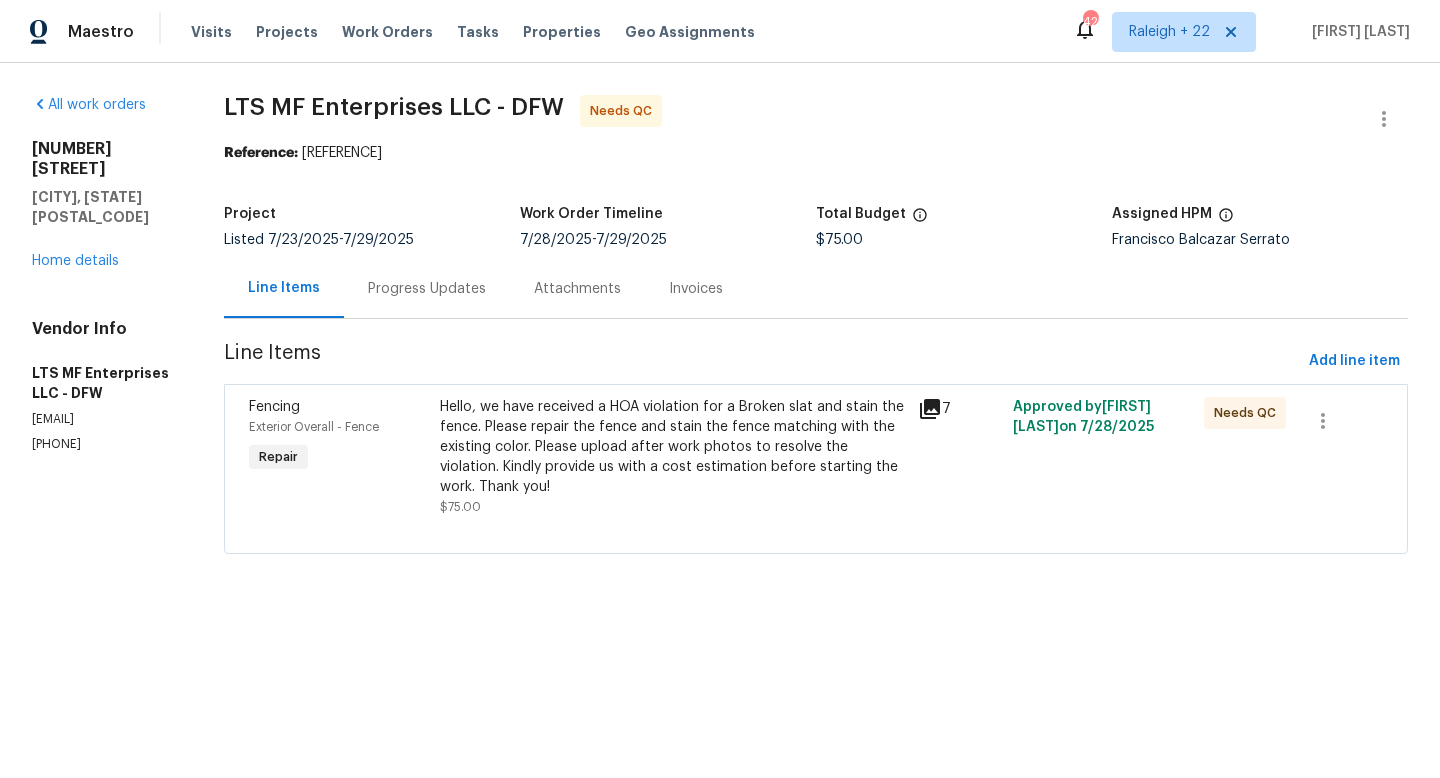 click on "Progress Updates" at bounding box center (427, 289) 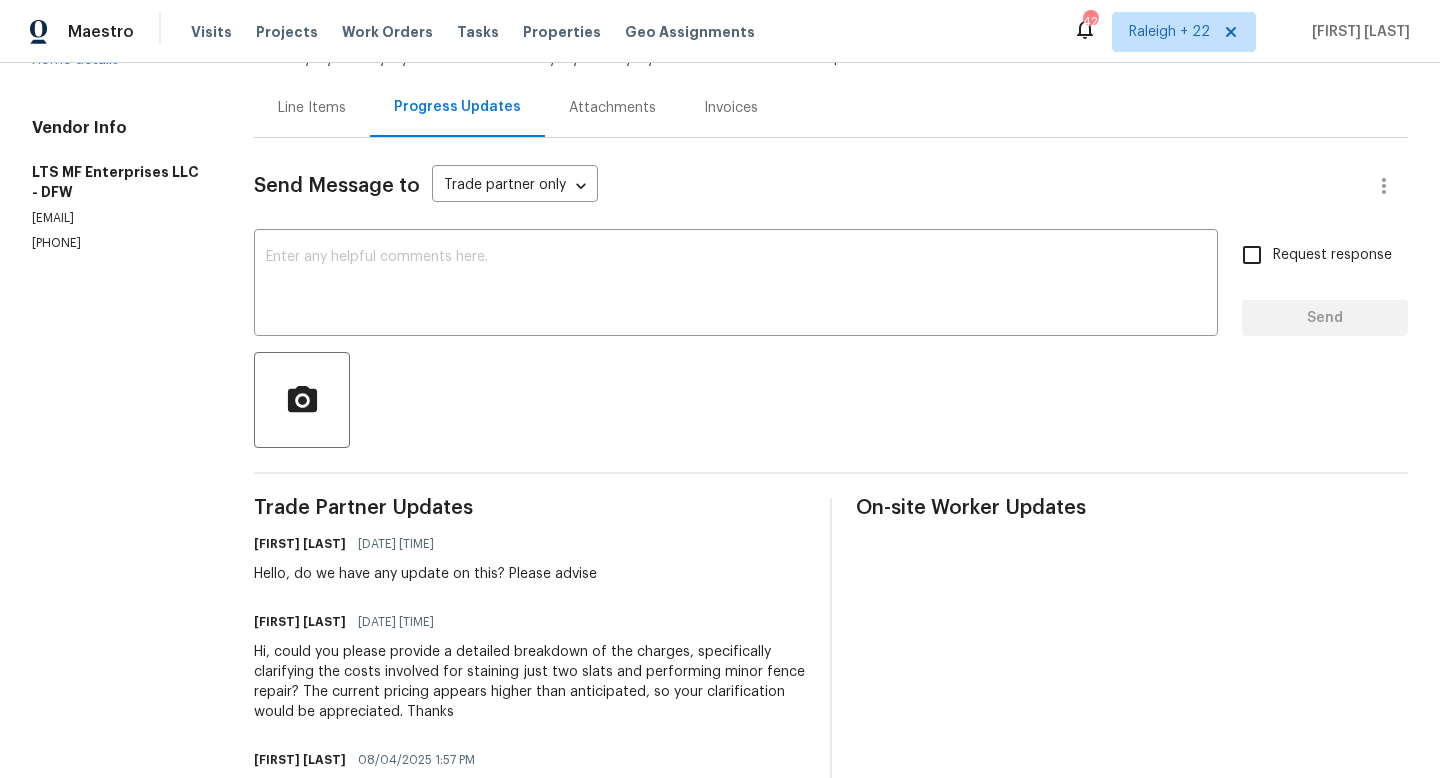 scroll, scrollTop: 176, scrollLeft: 0, axis: vertical 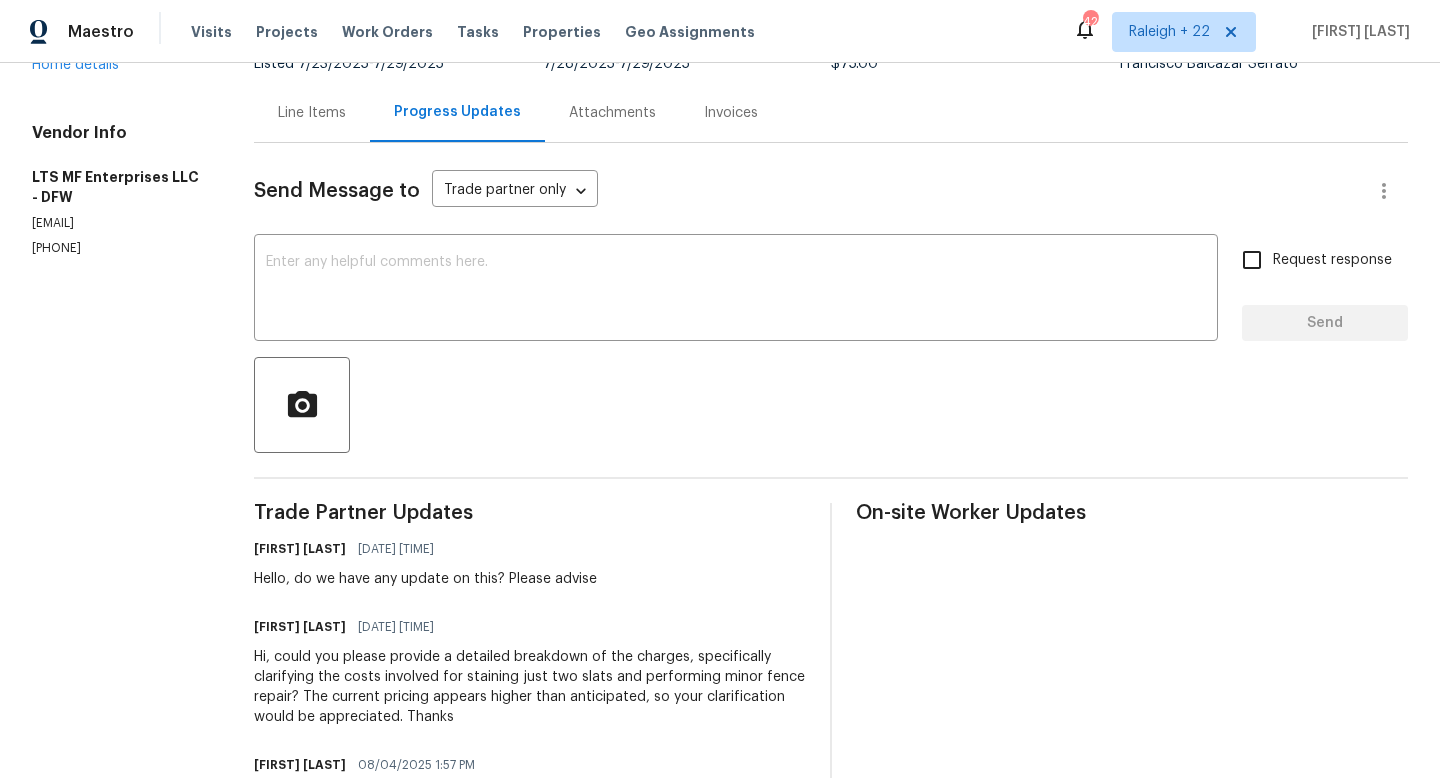 drag, startPoint x: 116, startPoint y: 205, endPoint x: 28, endPoint y: 203, distance: 88.02273 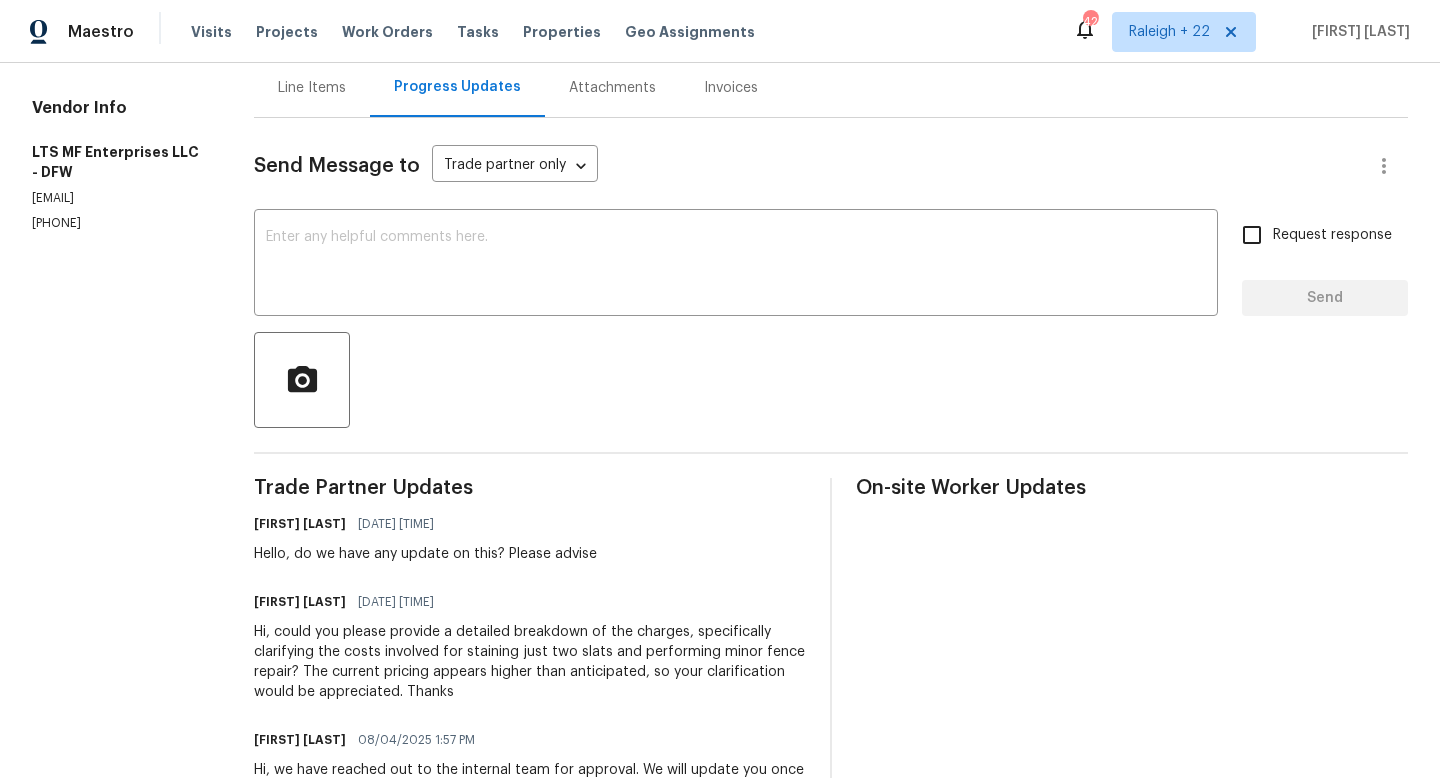 scroll, scrollTop: 210, scrollLeft: 0, axis: vertical 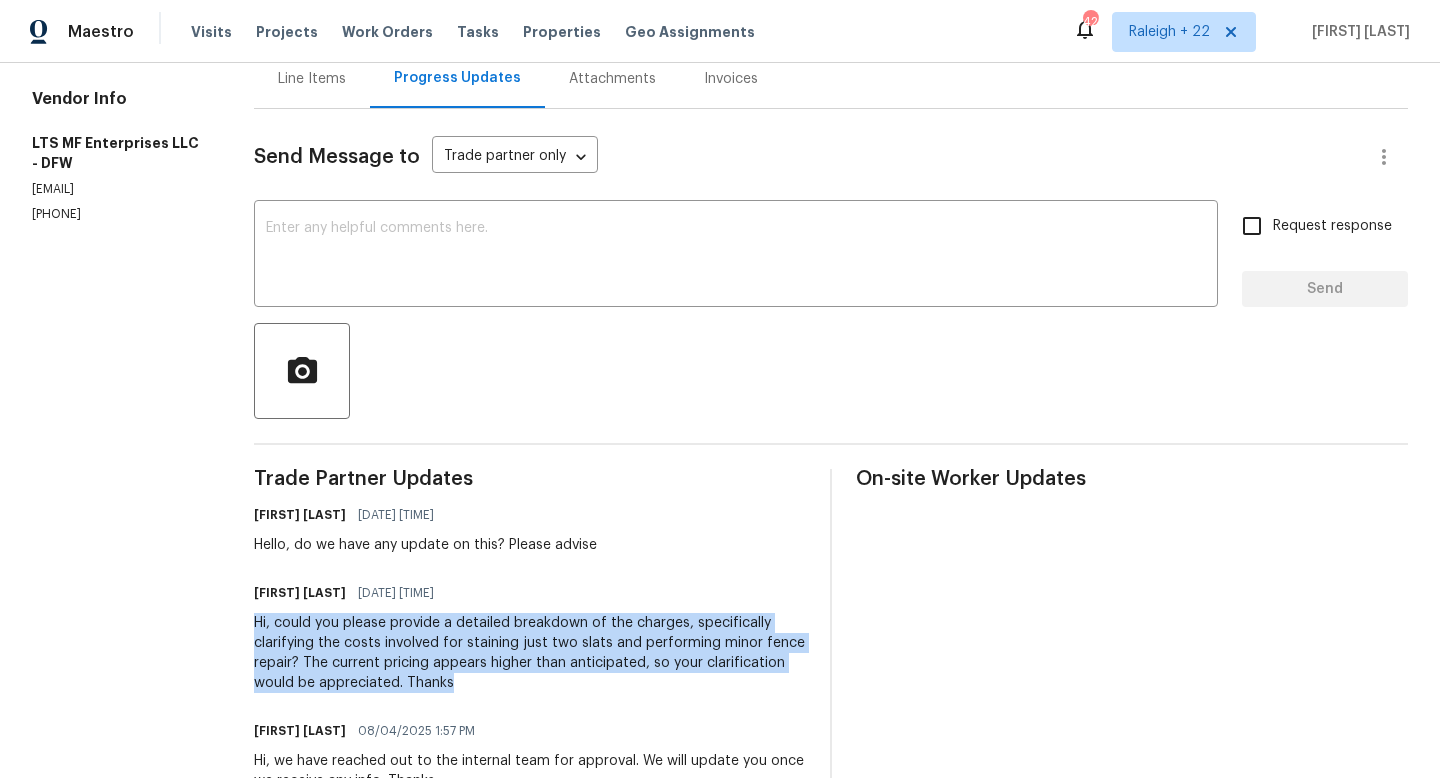 drag, startPoint x: 470, startPoint y: 684, endPoint x: 258, endPoint y: 628, distance: 219.27151 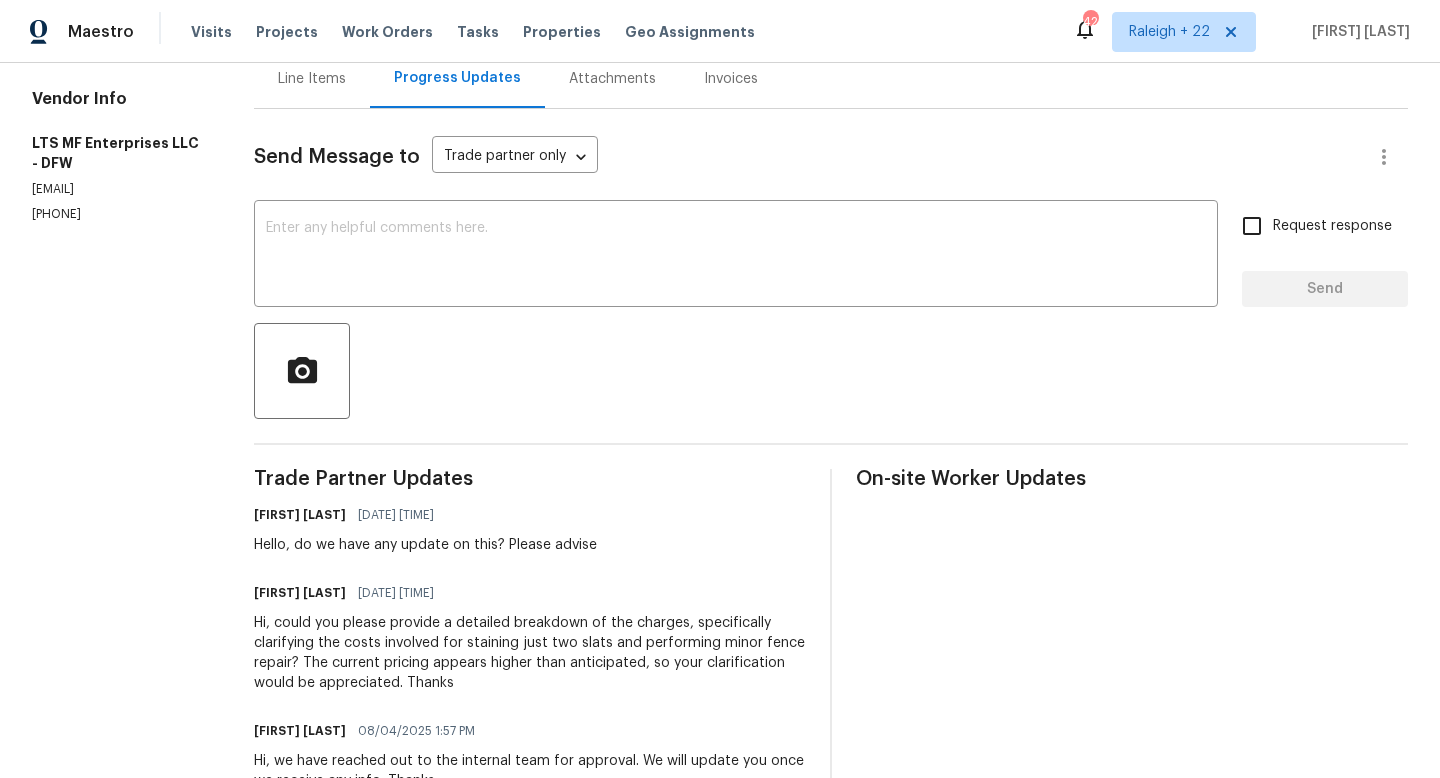 click on "Trade Partner Updates" at bounding box center [530, 479] 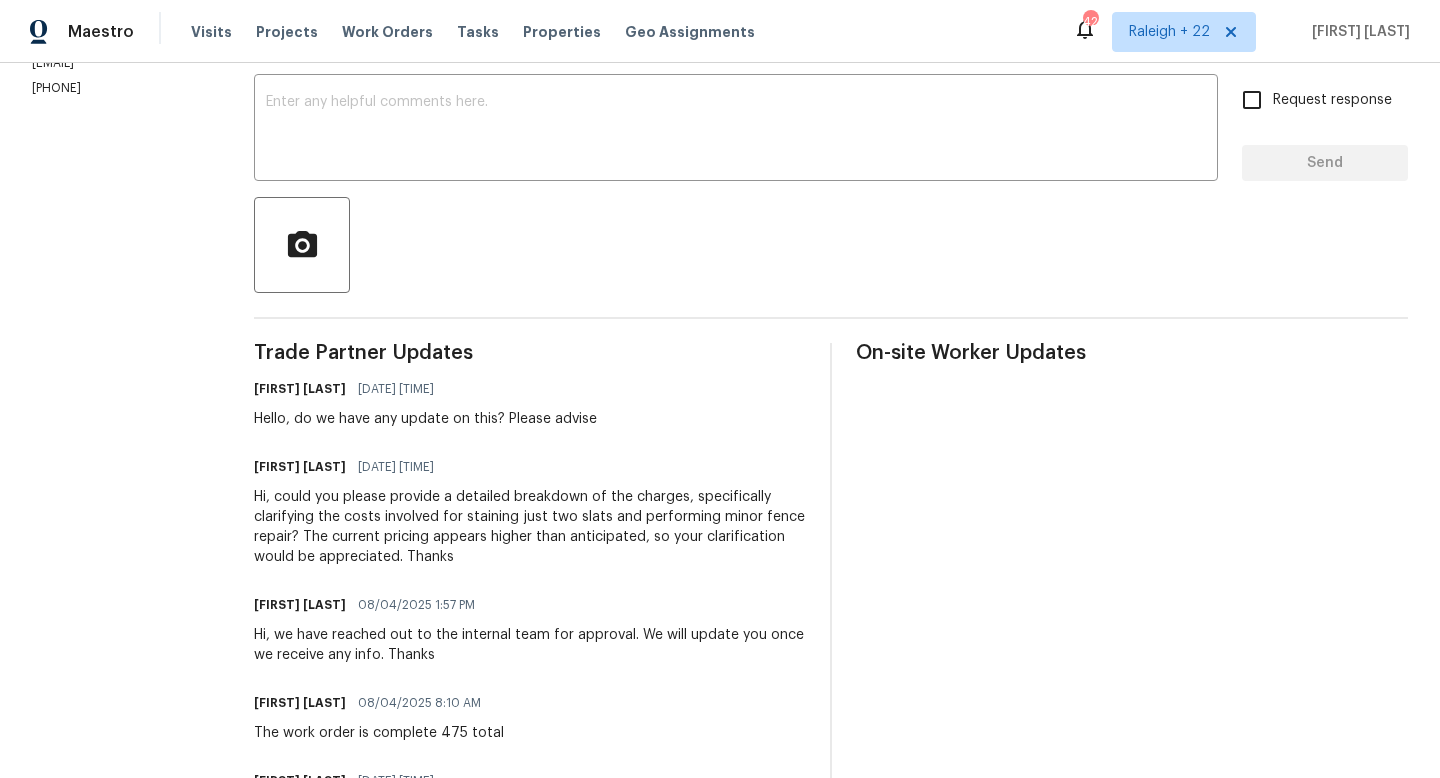 scroll, scrollTop: 339, scrollLeft: 0, axis: vertical 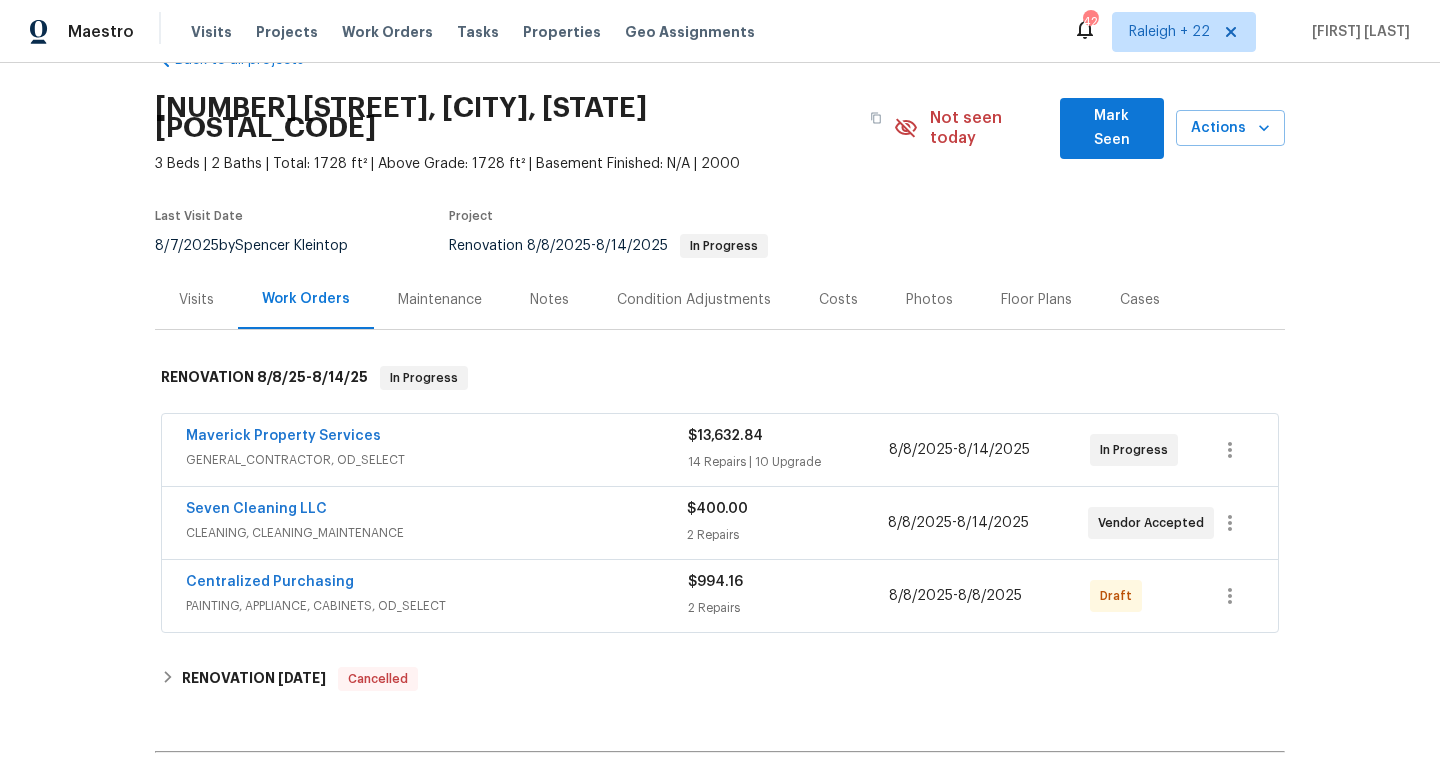 click on "GENERAL_CONTRACTOR, OD_SELECT" at bounding box center (437, 460) 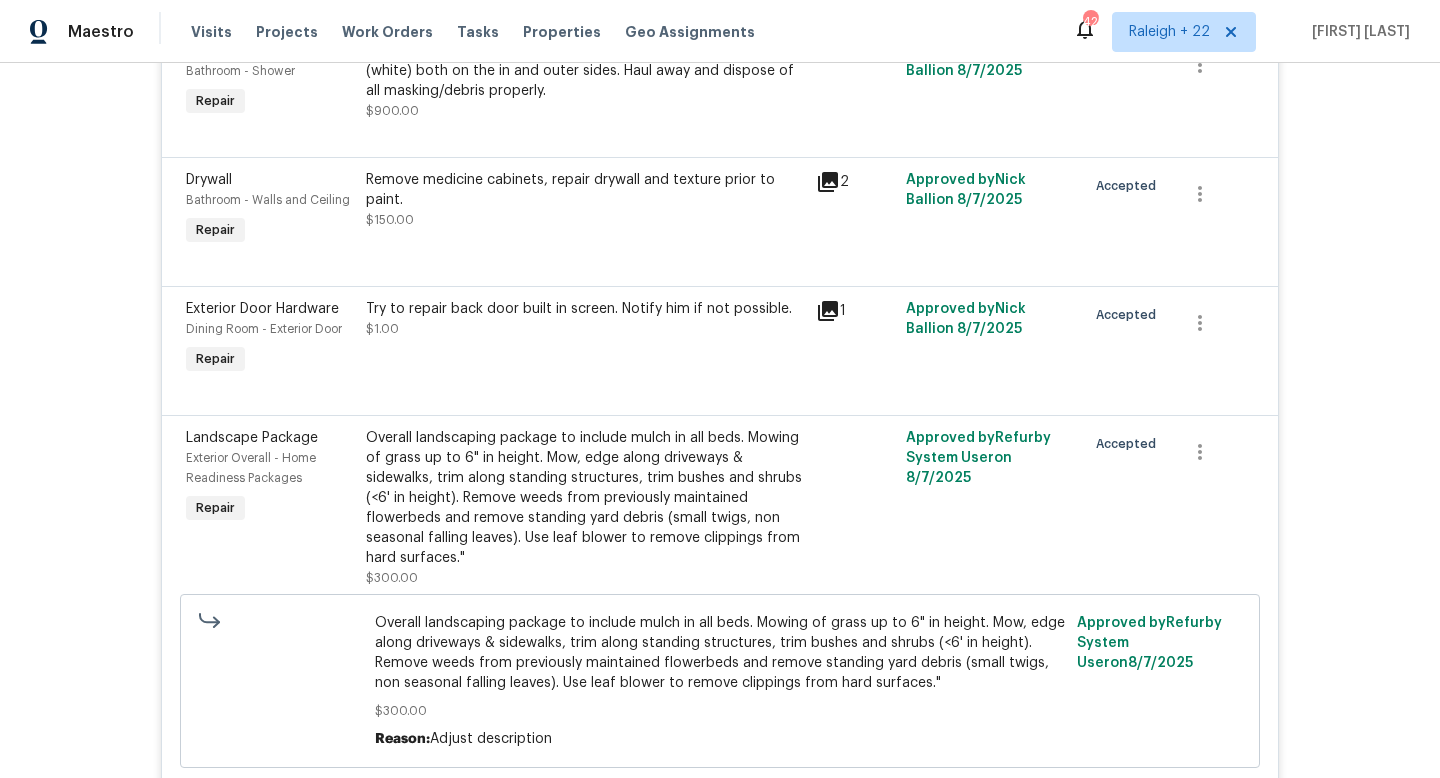 scroll, scrollTop: 0, scrollLeft: 0, axis: both 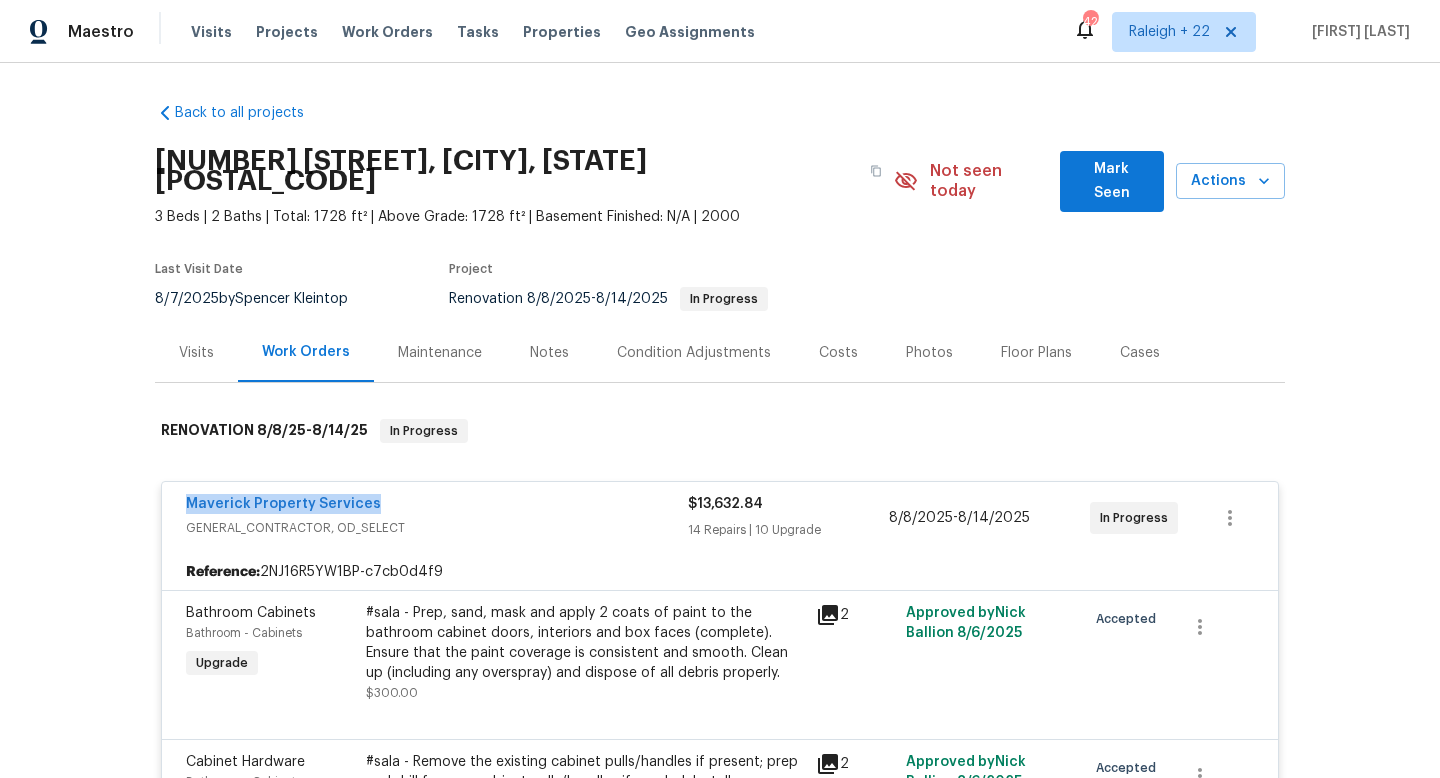 drag, startPoint x: 381, startPoint y: 481, endPoint x: 186, endPoint y: 492, distance: 195.31001 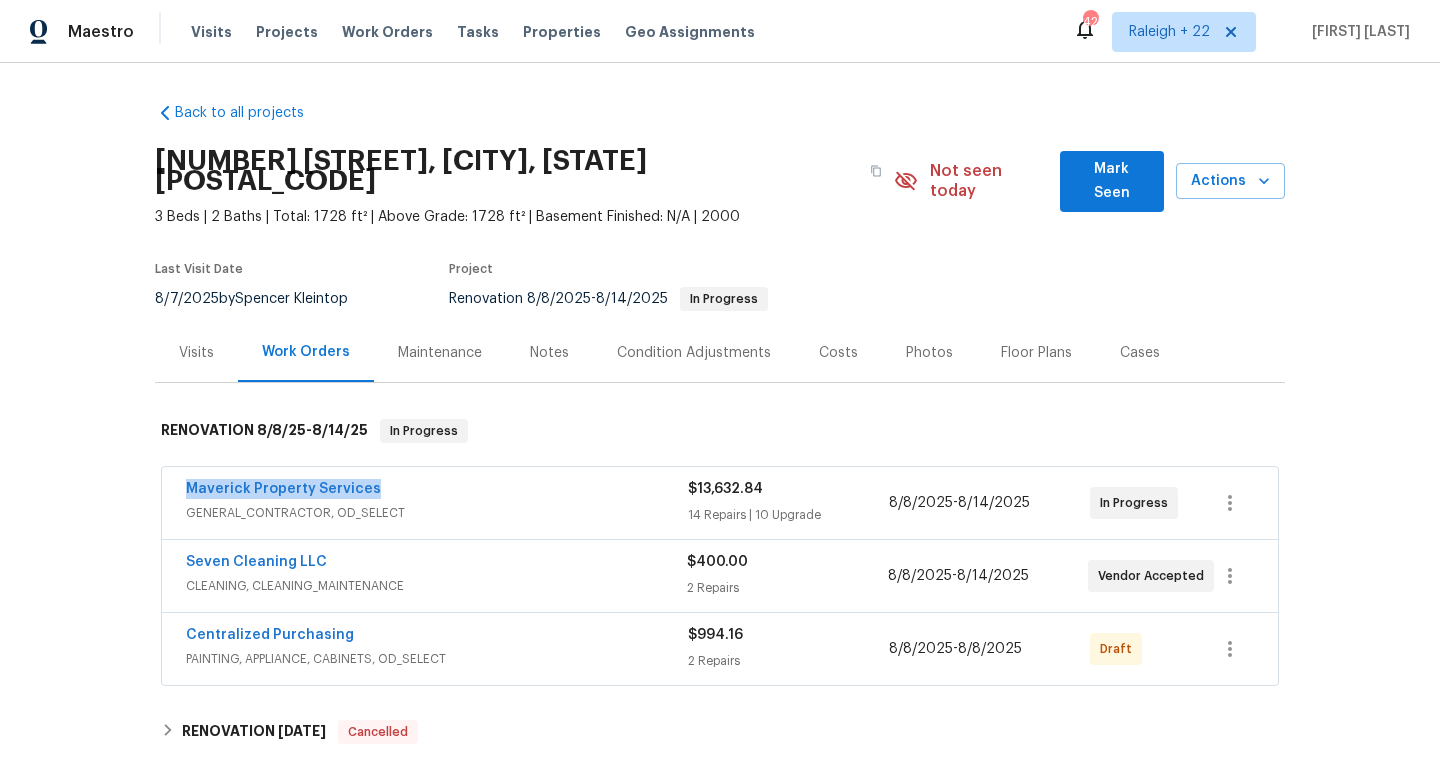 copy on "Maverick Property Services" 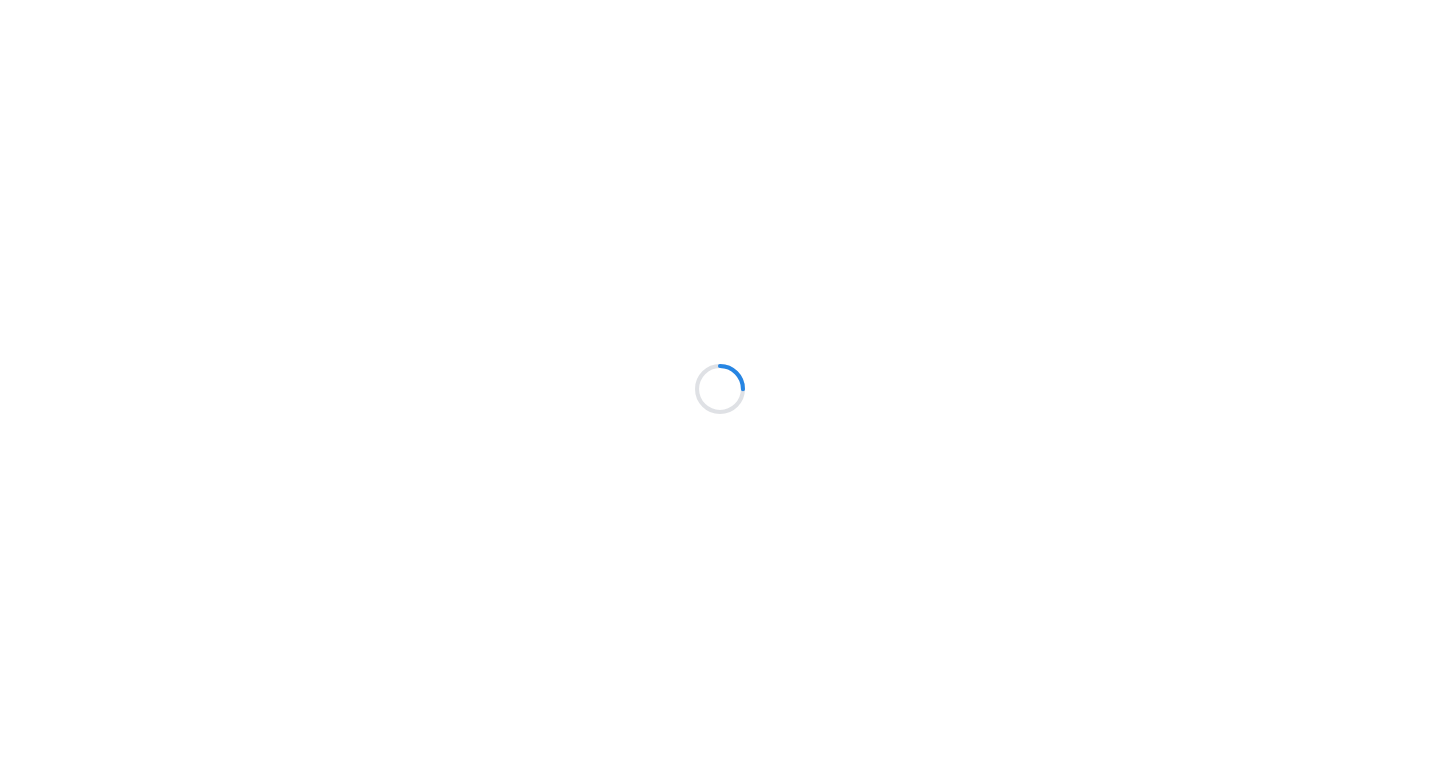 scroll, scrollTop: 0, scrollLeft: 0, axis: both 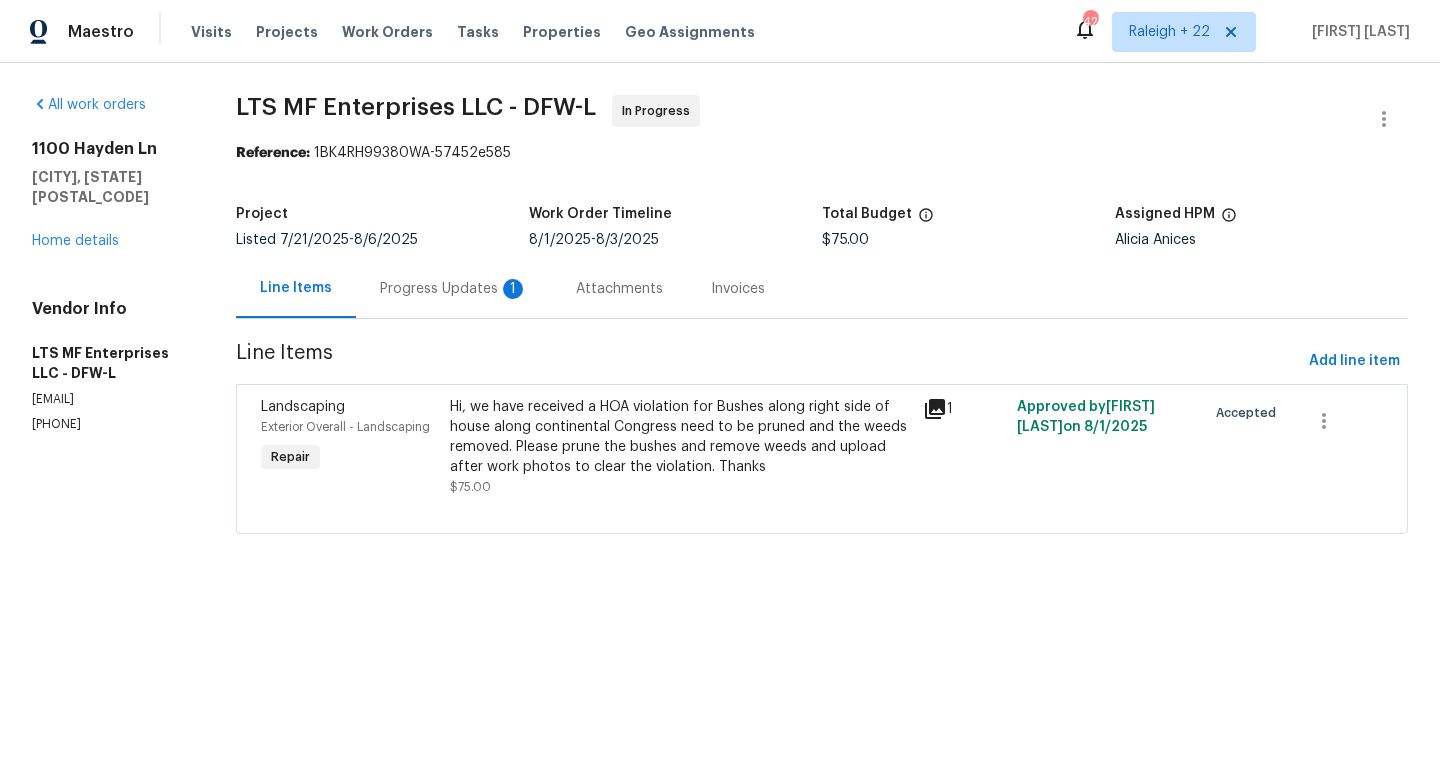 click on "Progress Updates 1" at bounding box center (454, 289) 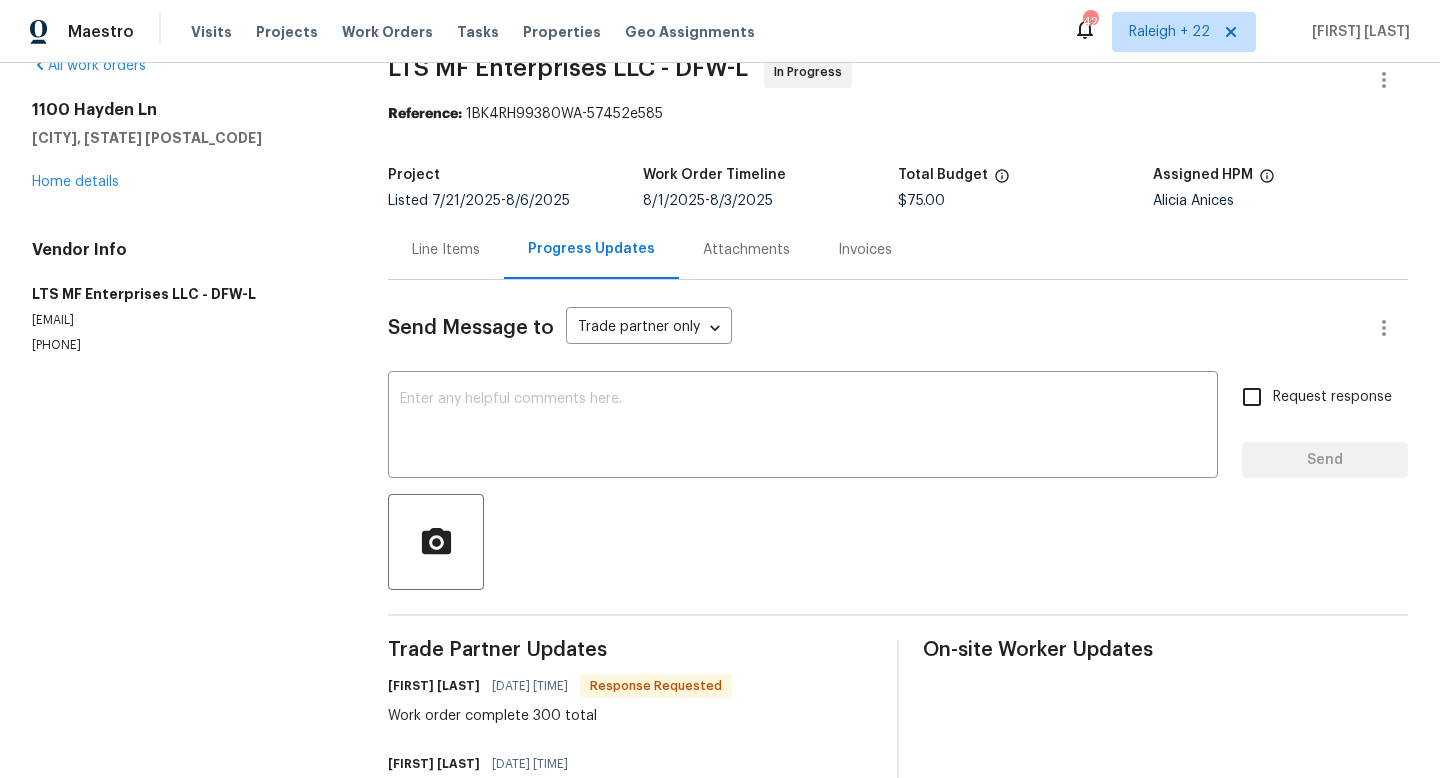 scroll, scrollTop: 43, scrollLeft: 0, axis: vertical 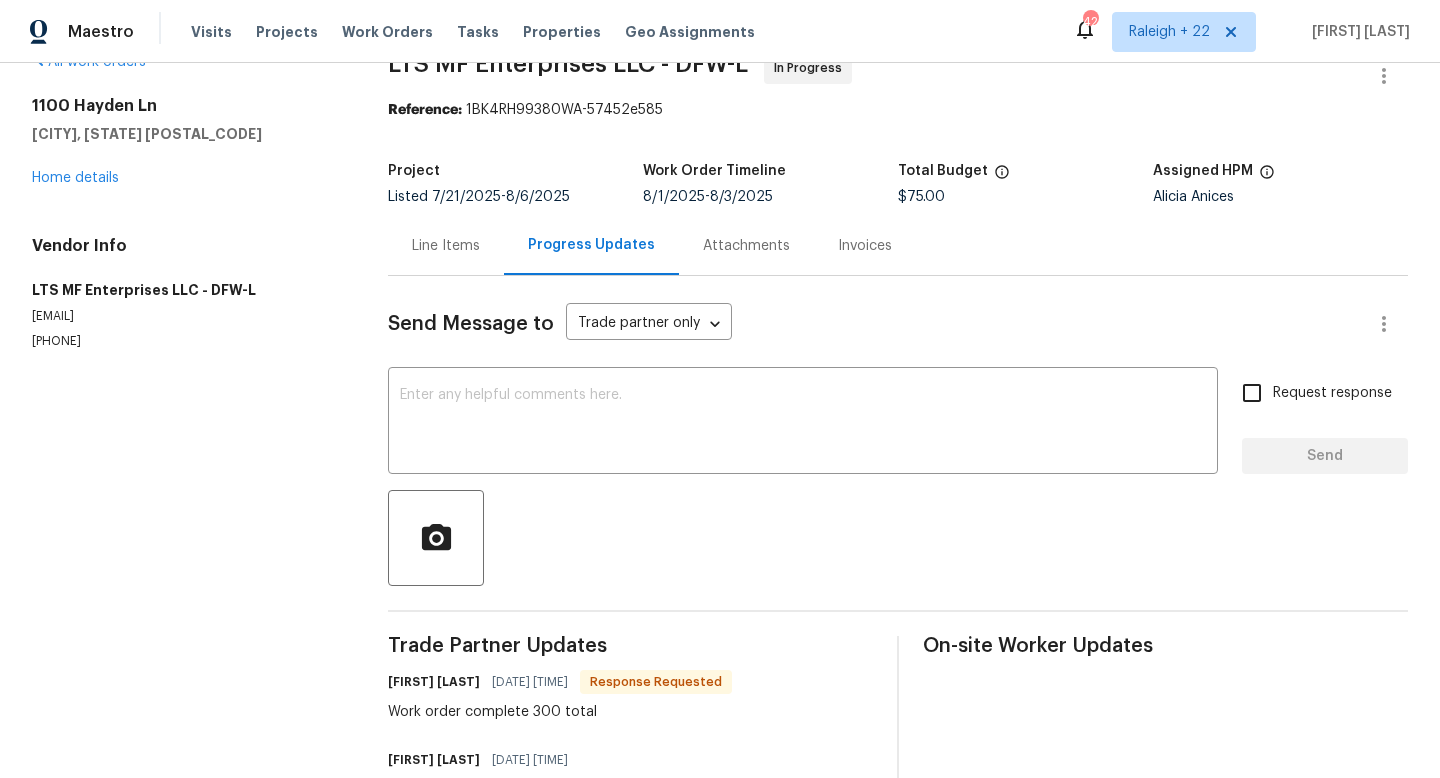 click on "Line Items" at bounding box center (446, 246) 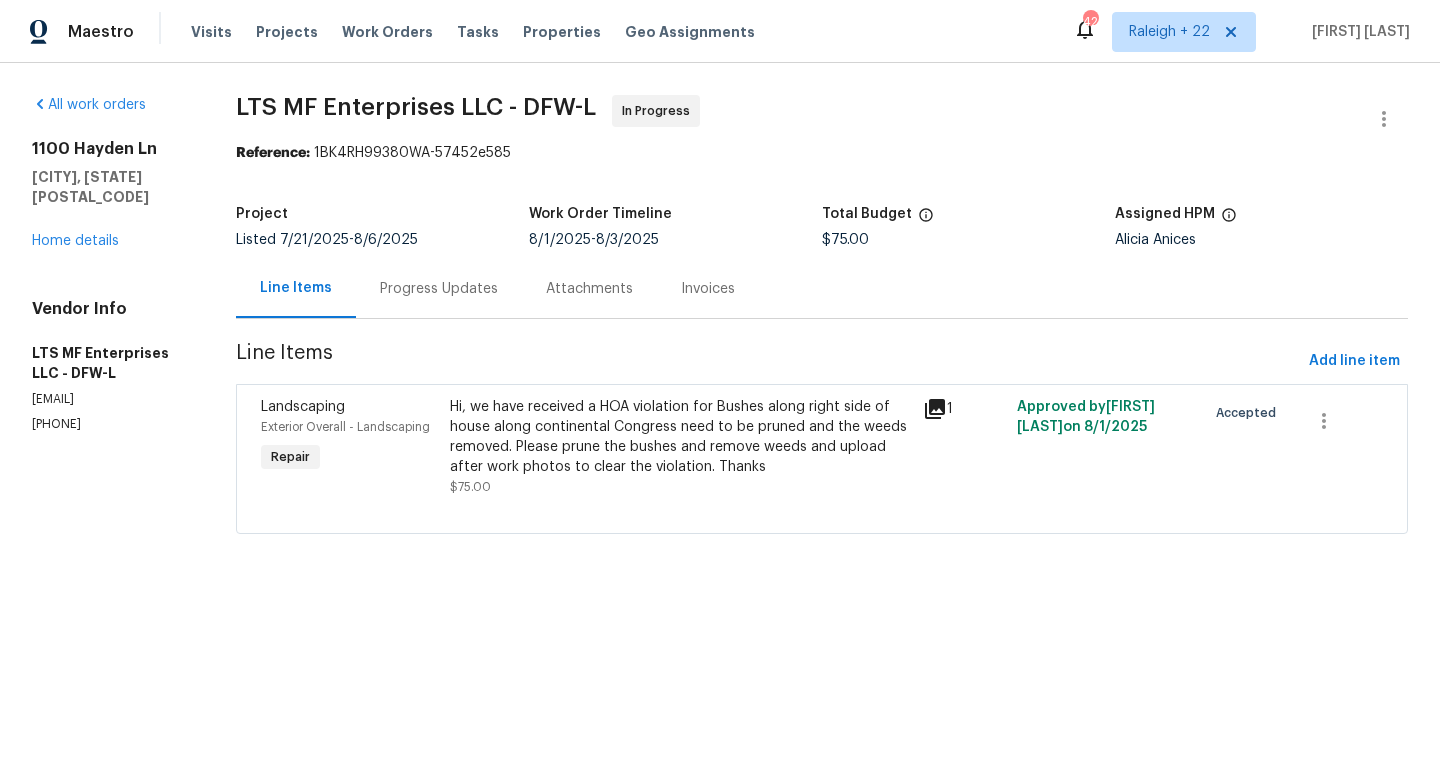 scroll, scrollTop: 0, scrollLeft: 0, axis: both 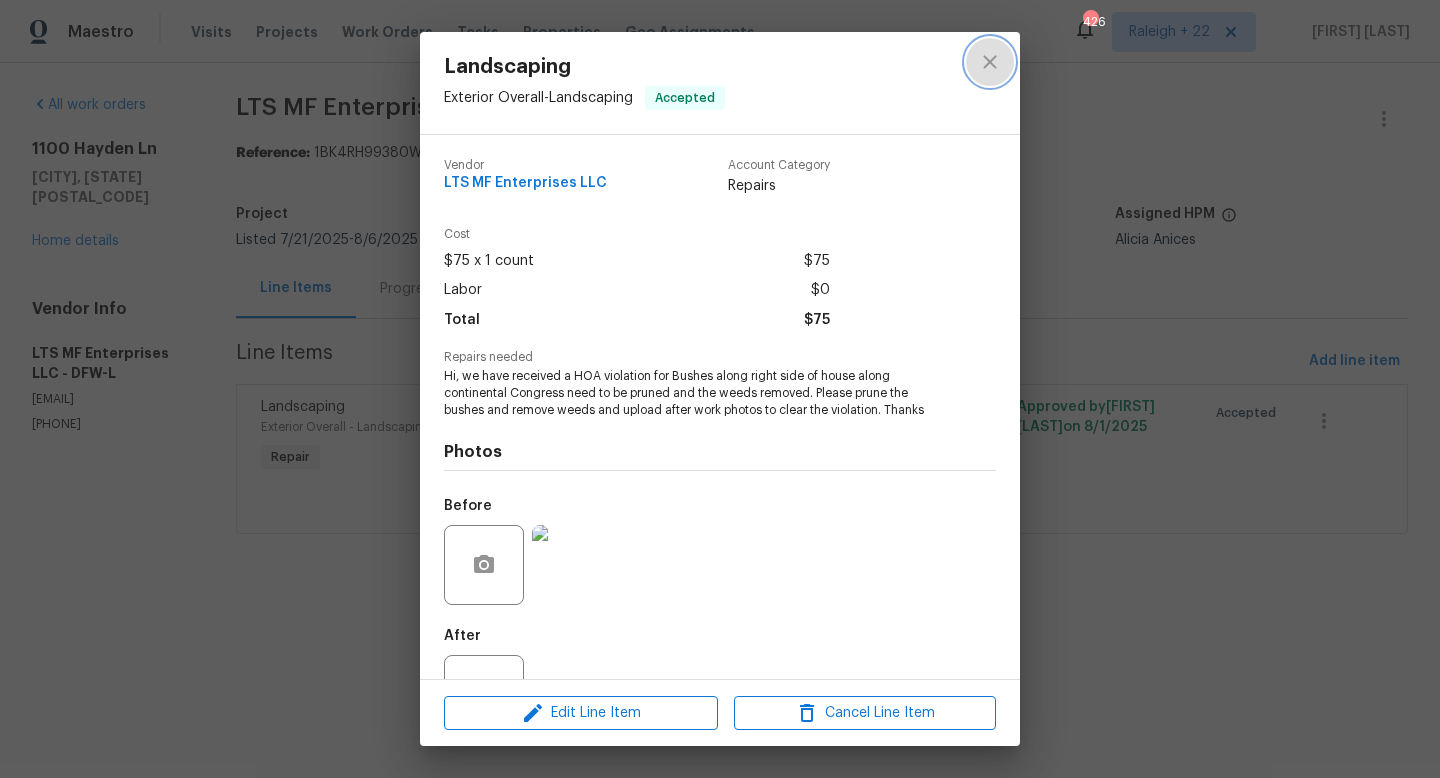 click at bounding box center [990, 62] 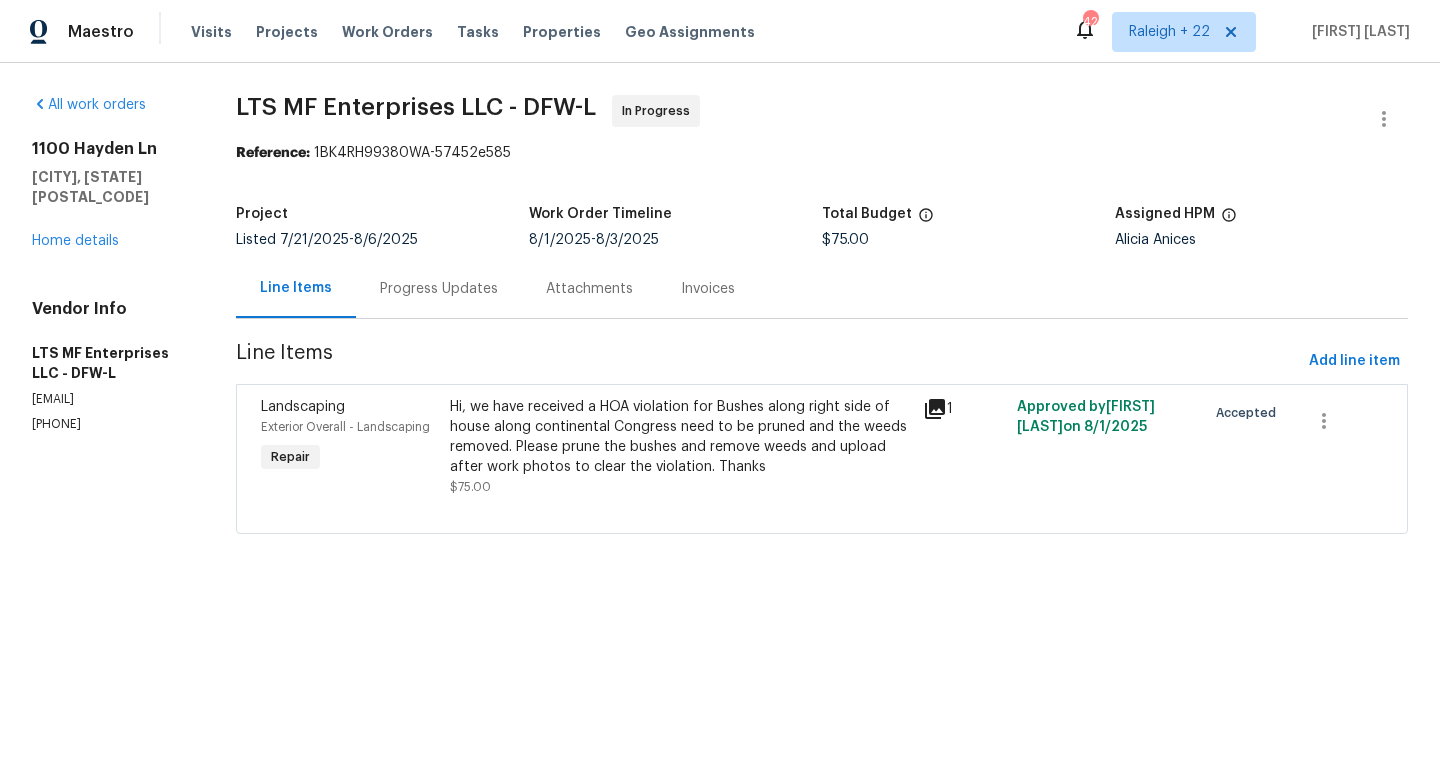 click on "Progress Updates" at bounding box center (439, 289) 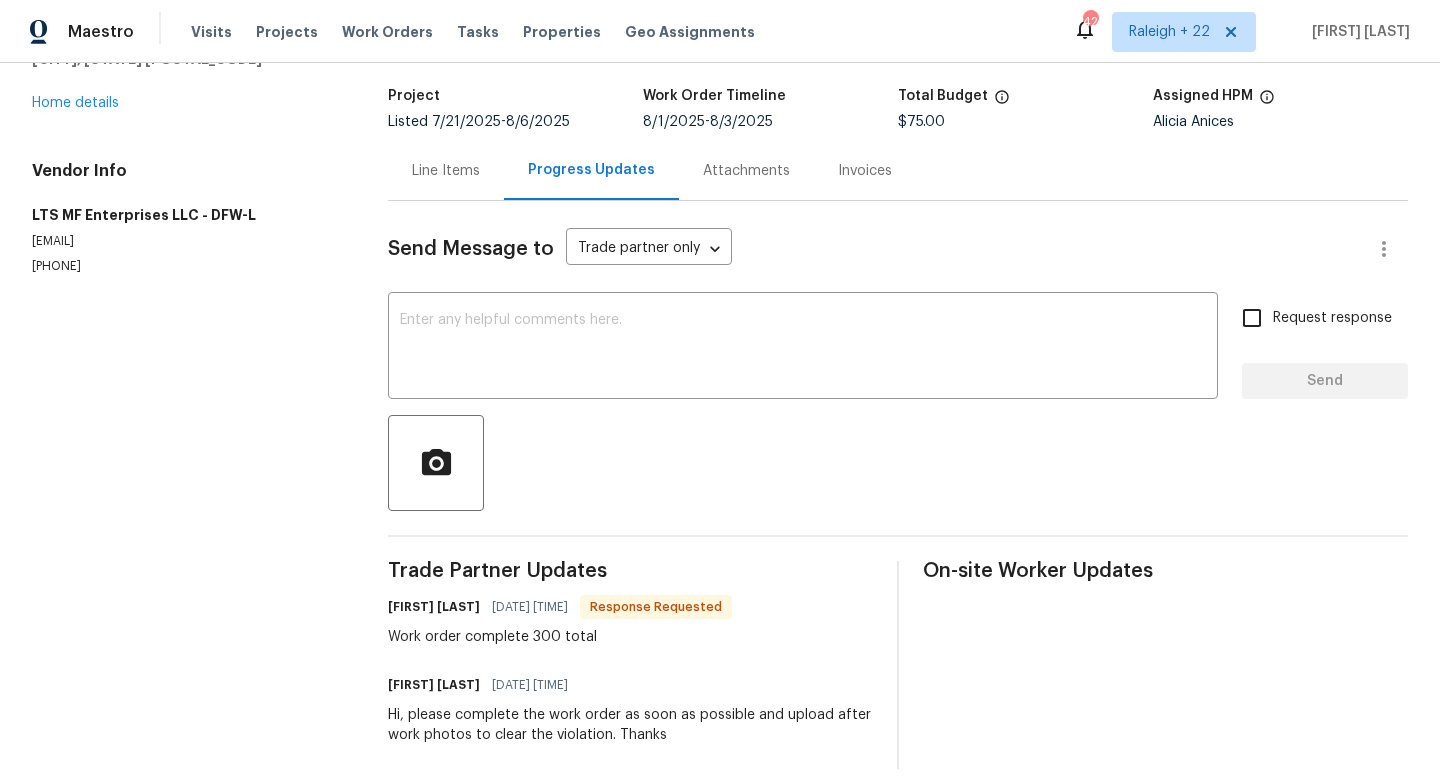 scroll, scrollTop: 0, scrollLeft: 0, axis: both 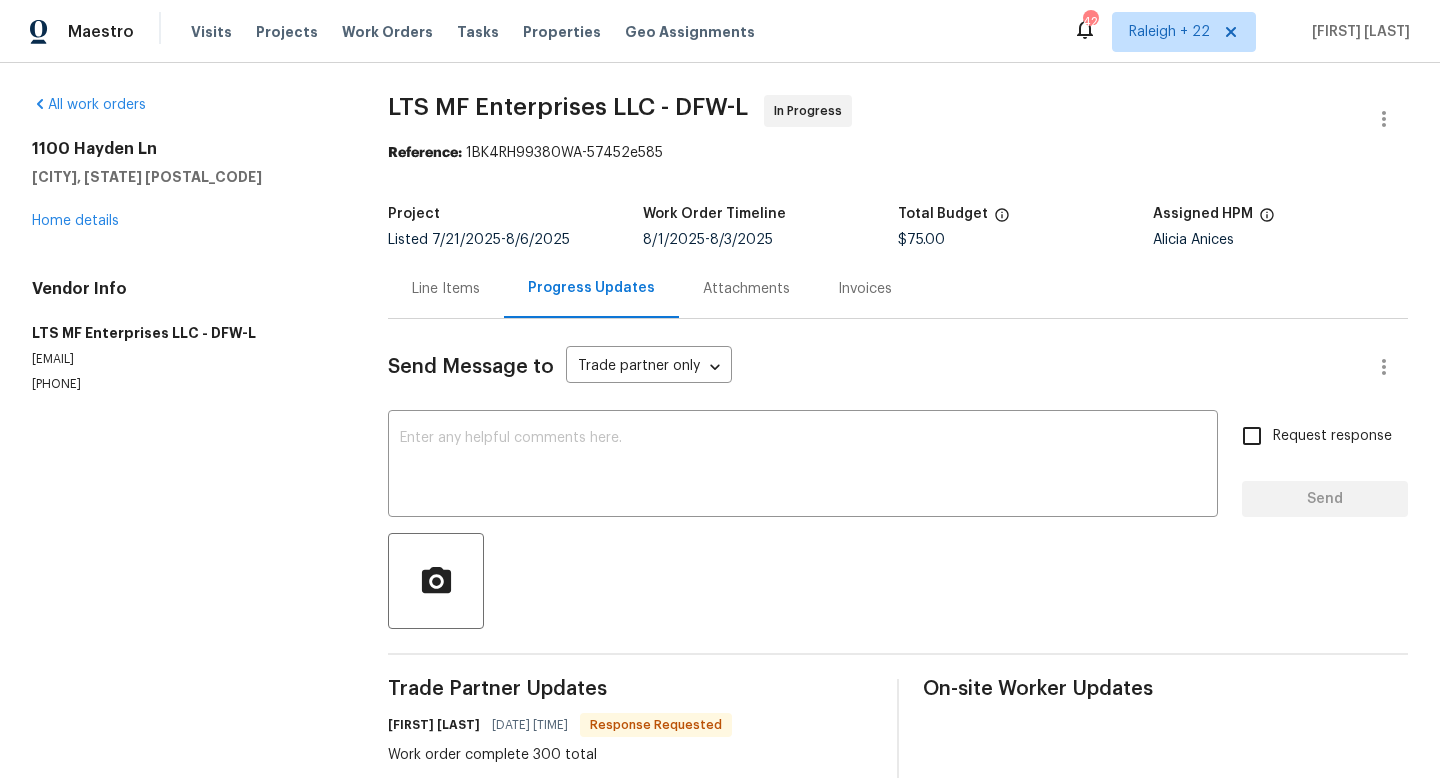click on "Line Items" at bounding box center (446, 289) 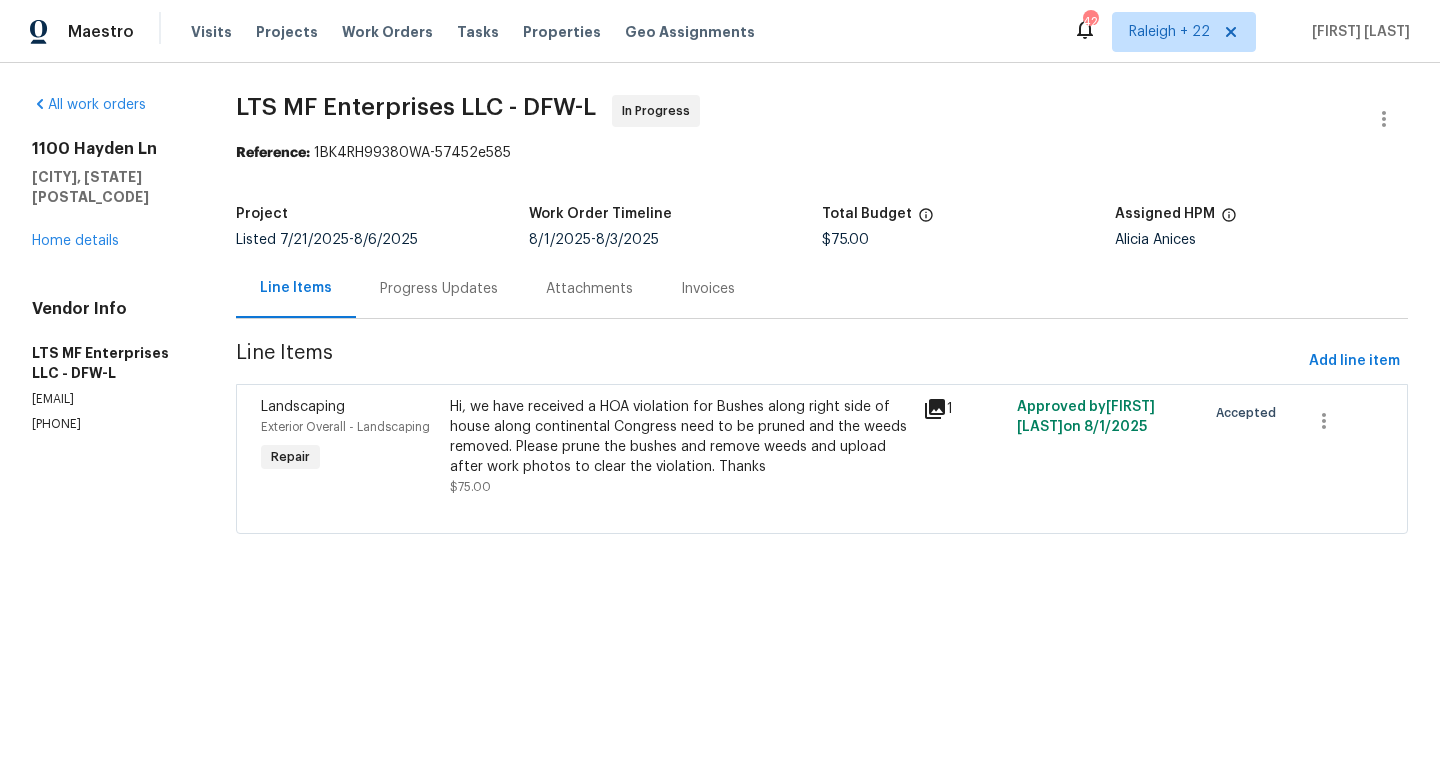 click on "Hi, we have received a HOA violation for Bushes along right side of house along continental Congress need to be pruned and the weeds removed. Please prune the bushes and remove weeds and upload after work photos to clear the violation. Thanks" at bounding box center [680, 437] 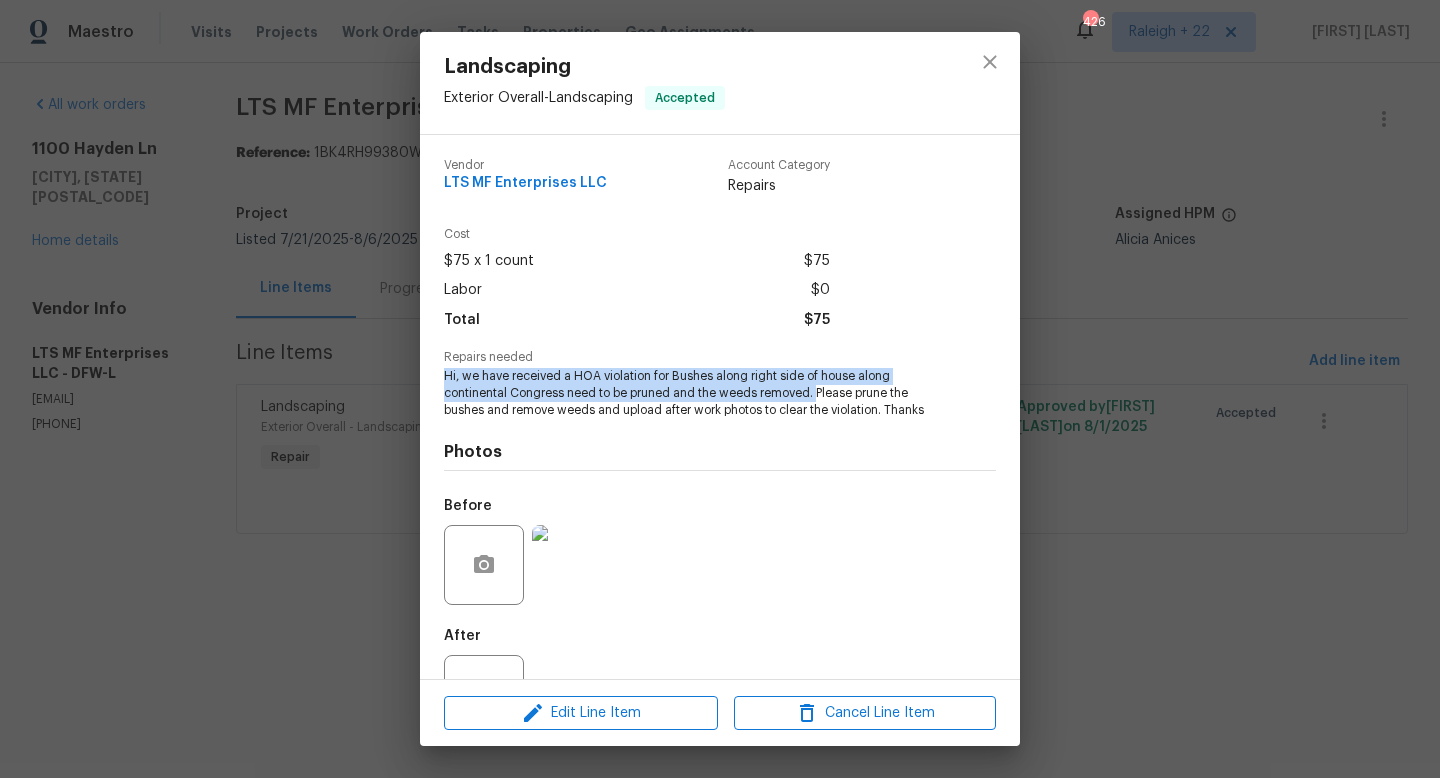 drag, startPoint x: 446, startPoint y: 376, endPoint x: 815, endPoint y: 394, distance: 369.43875 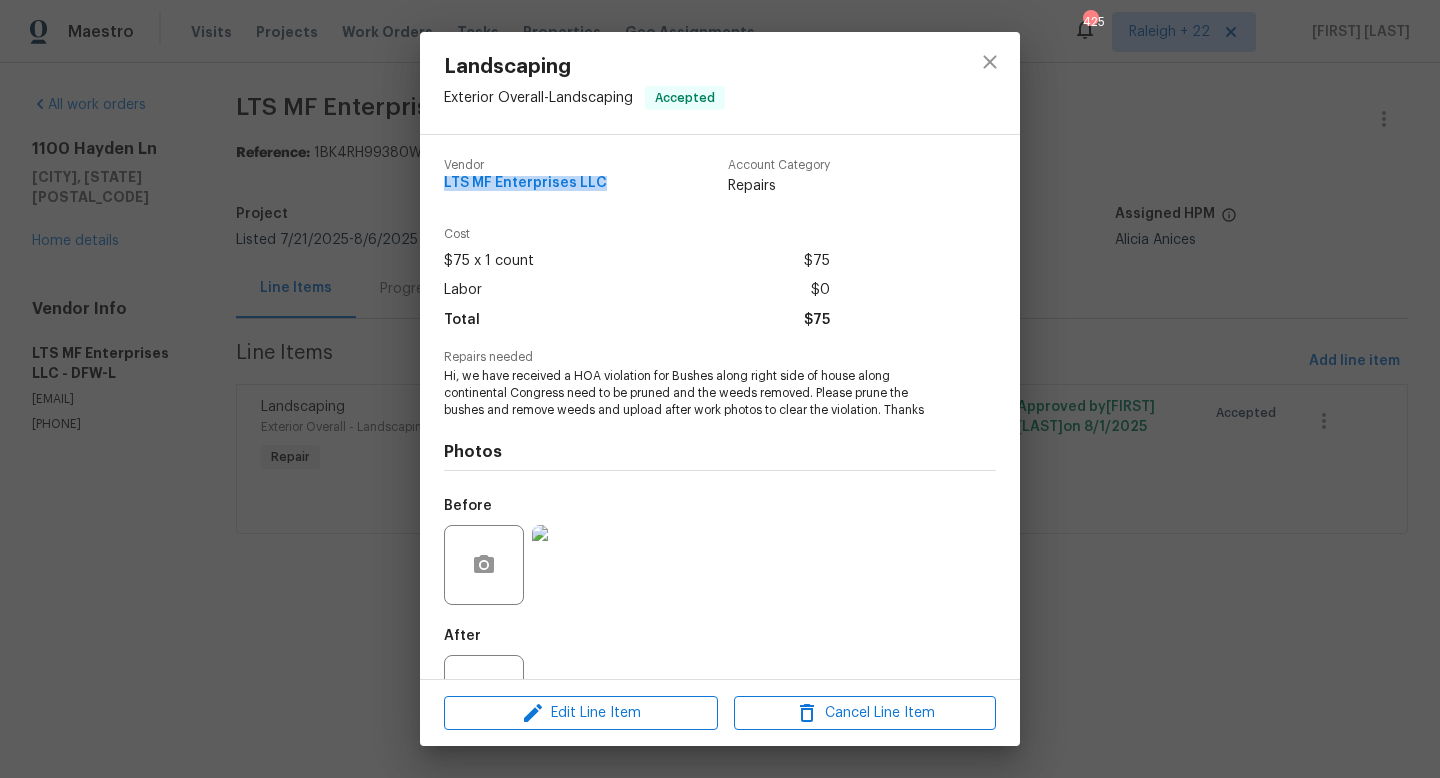 drag, startPoint x: 611, startPoint y: 190, endPoint x: 445, endPoint y: 191, distance: 166.003 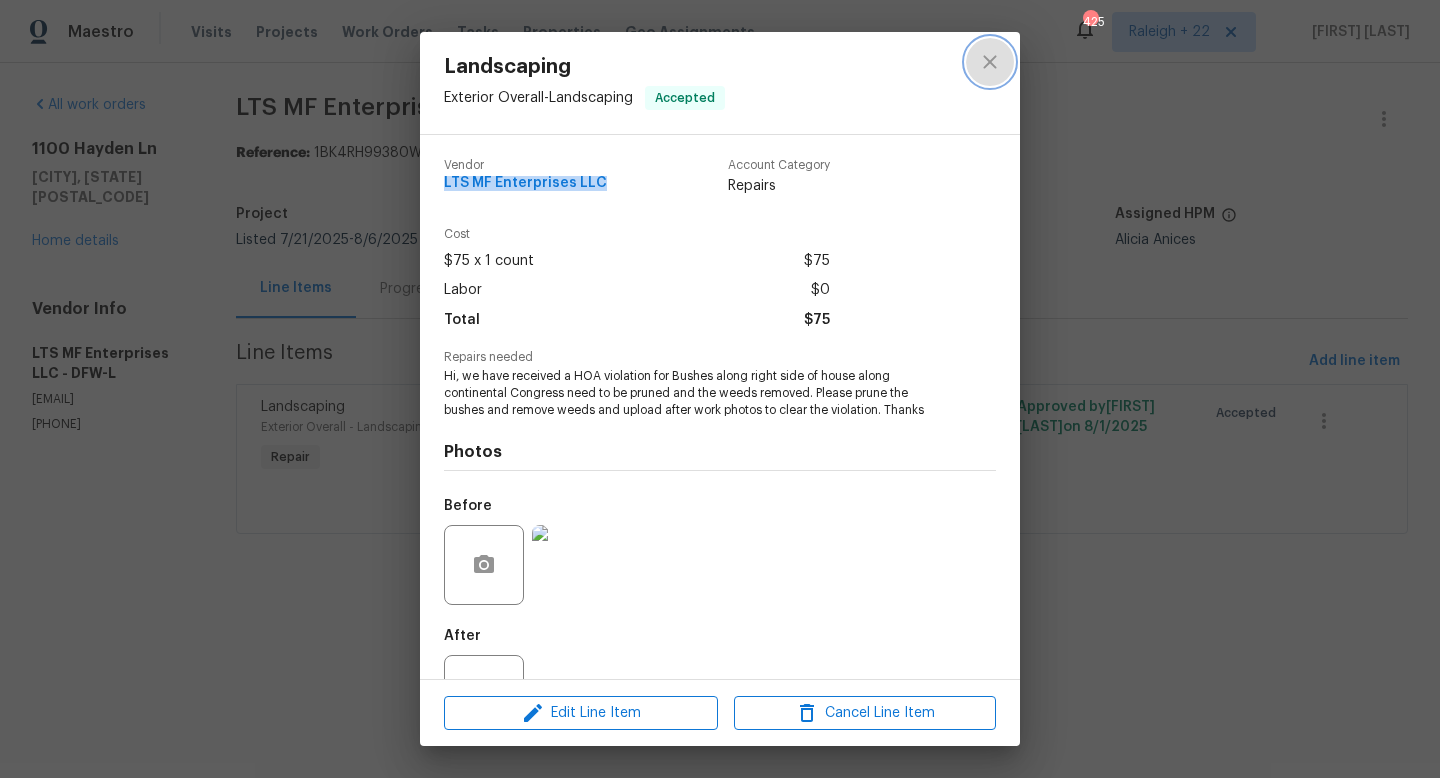 click at bounding box center (990, 62) 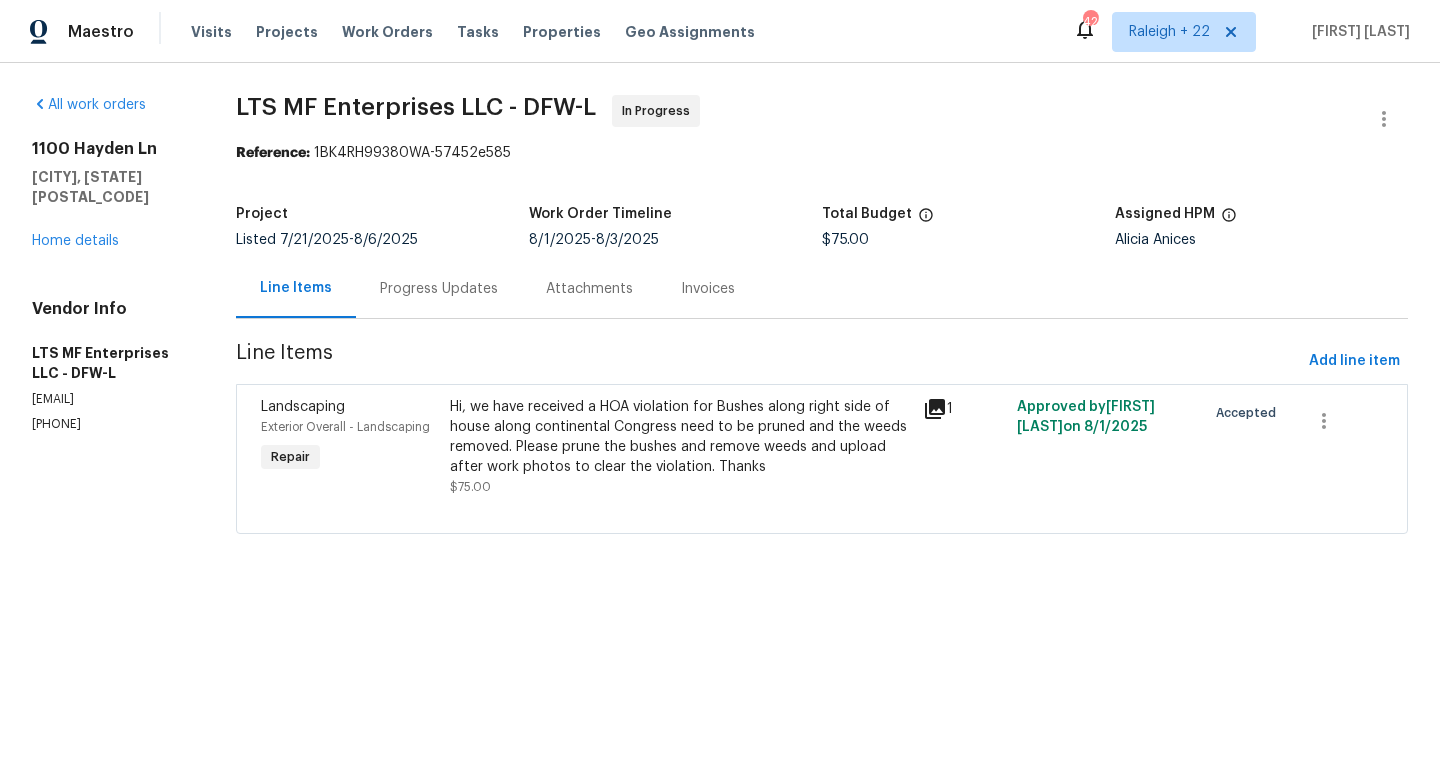 click on "Progress Updates" at bounding box center [439, 289] 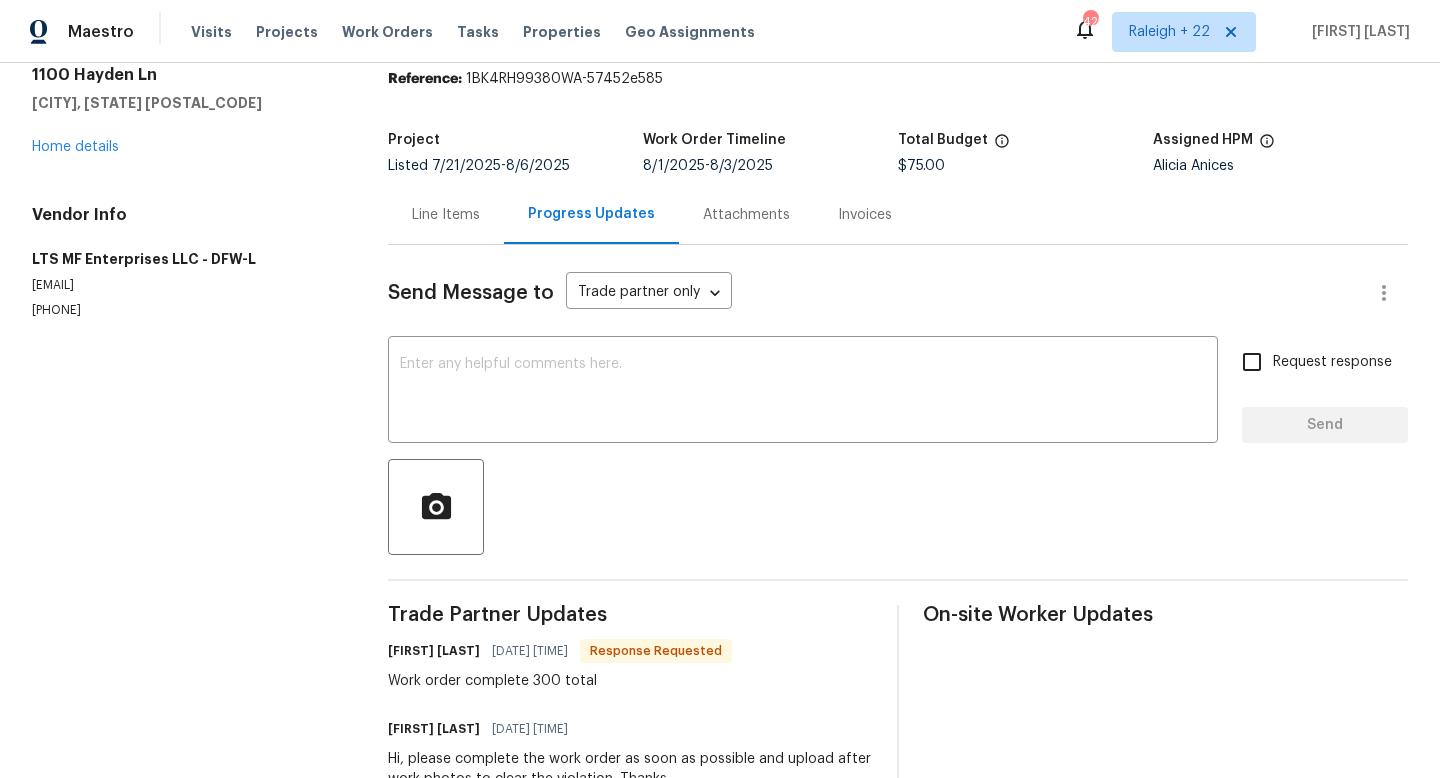scroll, scrollTop: 141, scrollLeft: 0, axis: vertical 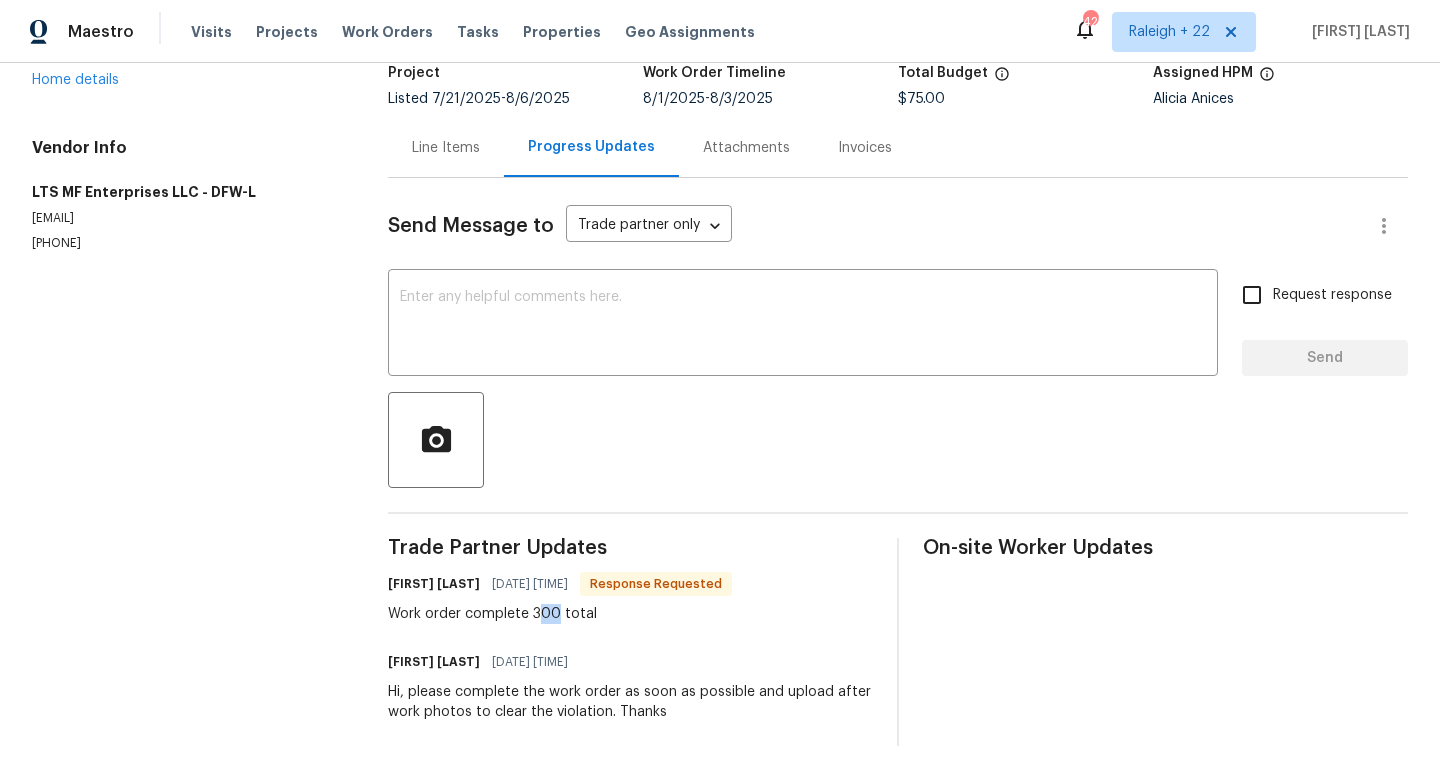 drag, startPoint x: 563, startPoint y: 614, endPoint x: 539, endPoint y: 615, distance: 24.020824 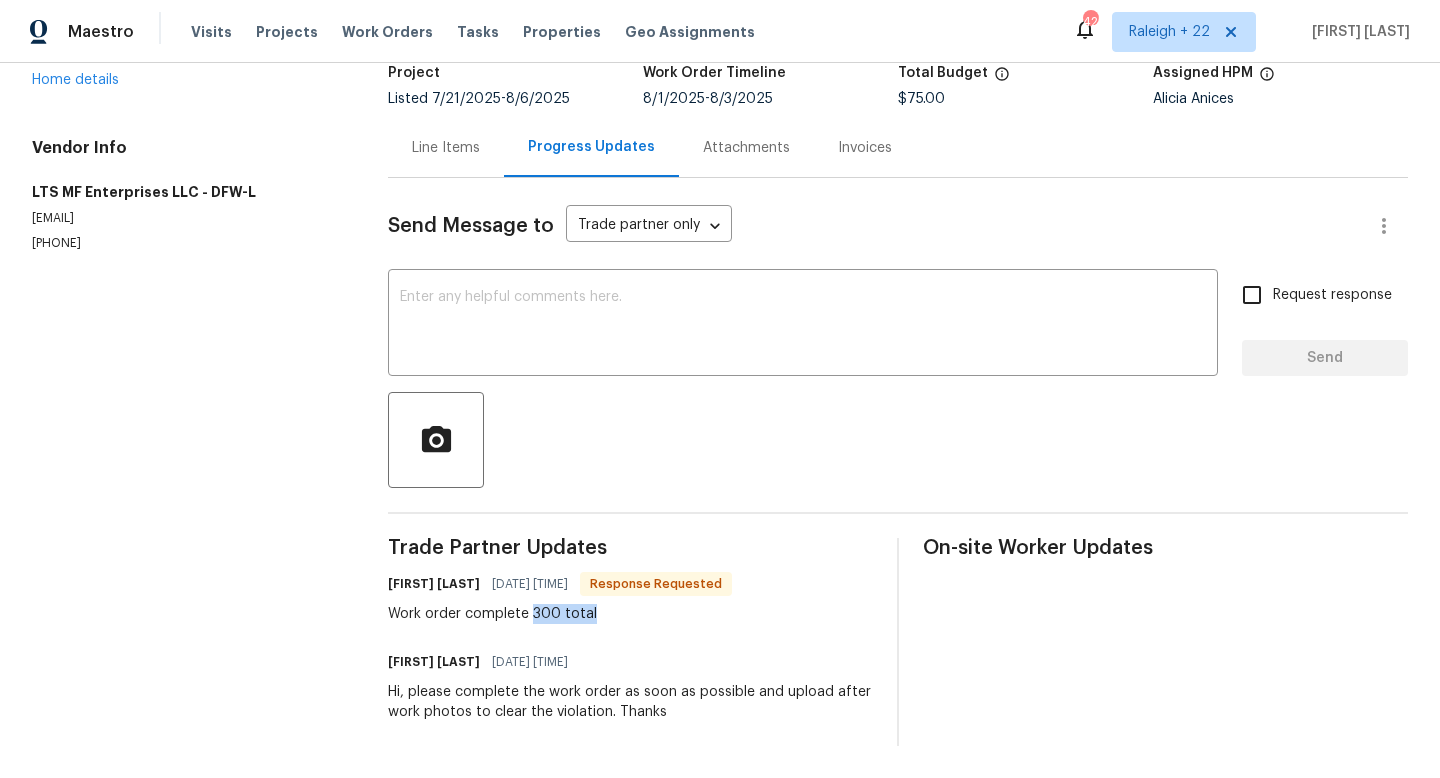drag, startPoint x: 603, startPoint y: 614, endPoint x: 535, endPoint y: 615, distance: 68.007355 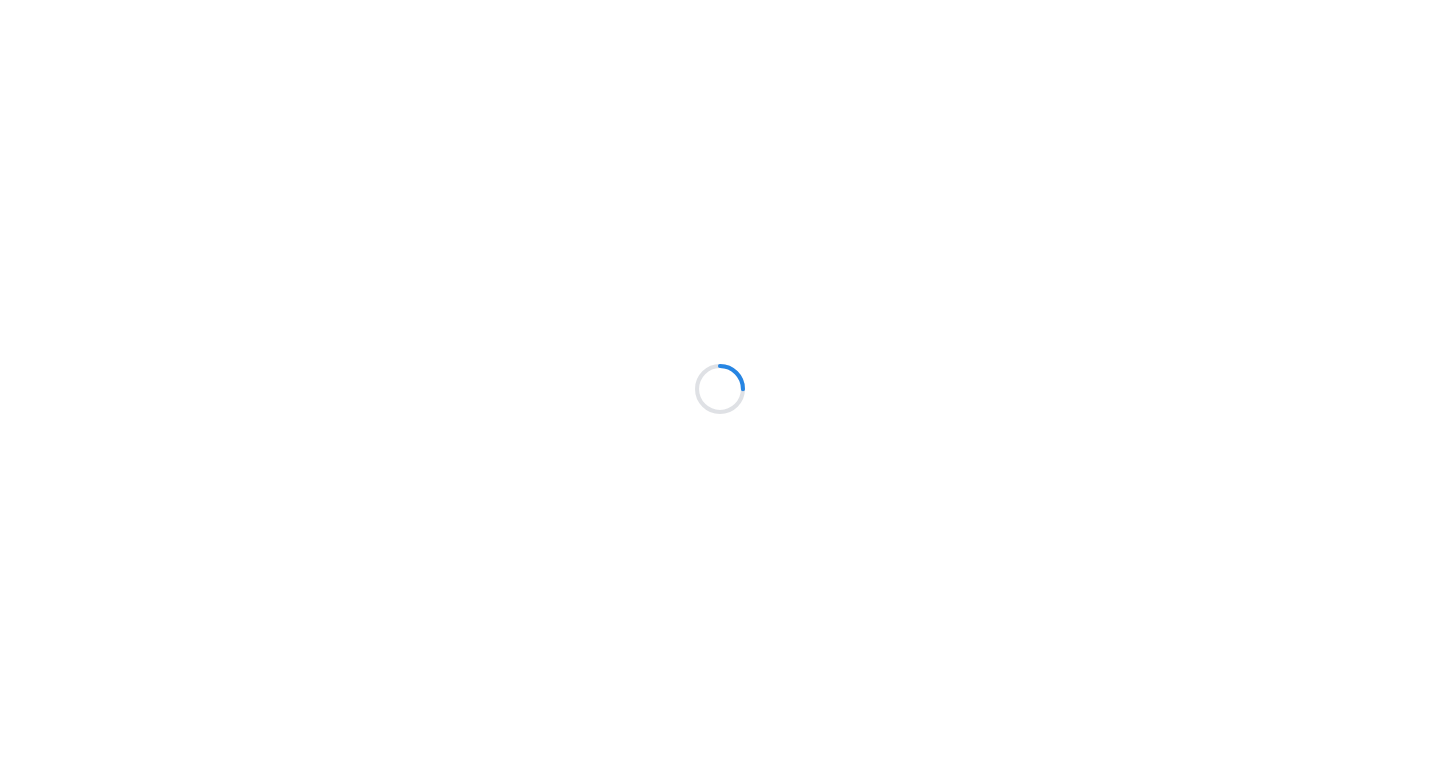 scroll, scrollTop: 0, scrollLeft: 0, axis: both 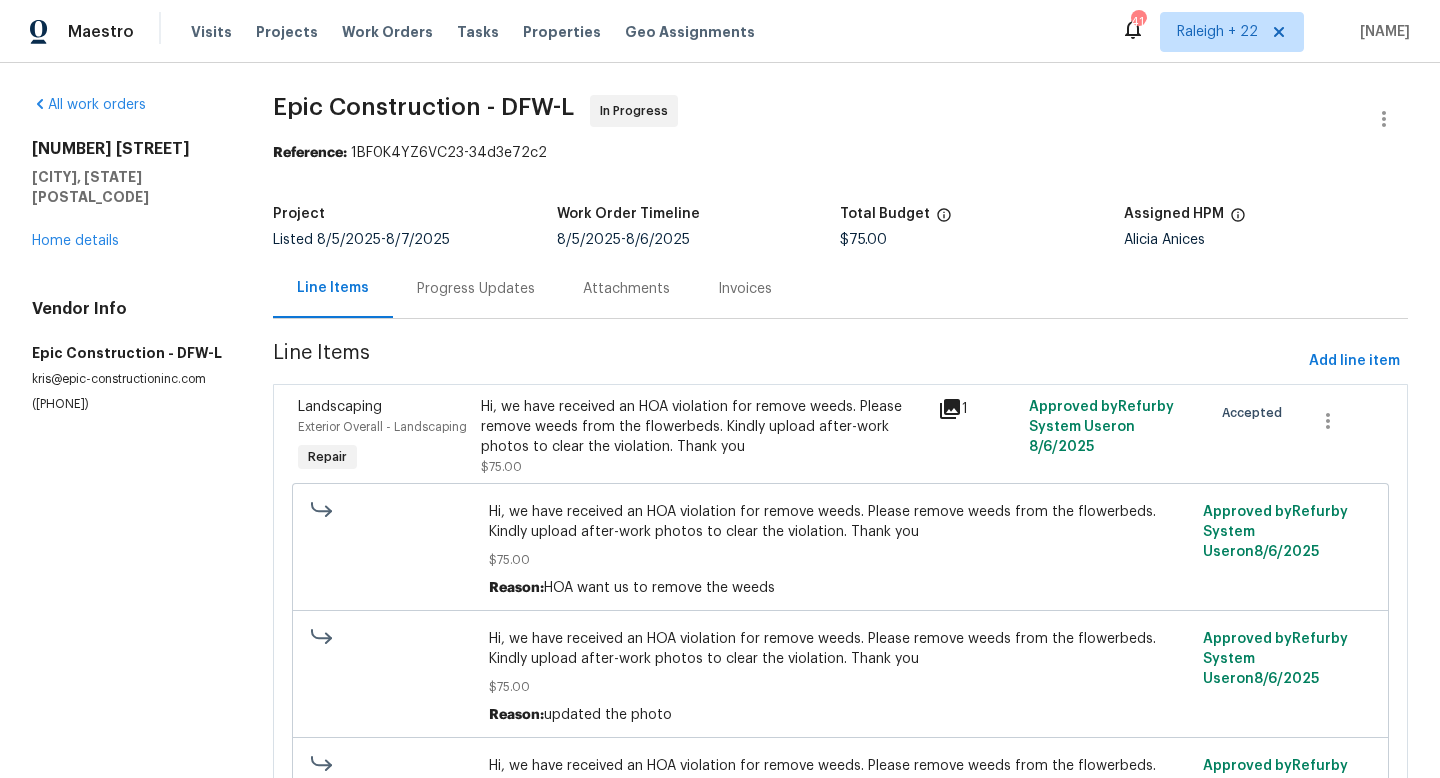 click on "Progress Updates" at bounding box center [476, 289] 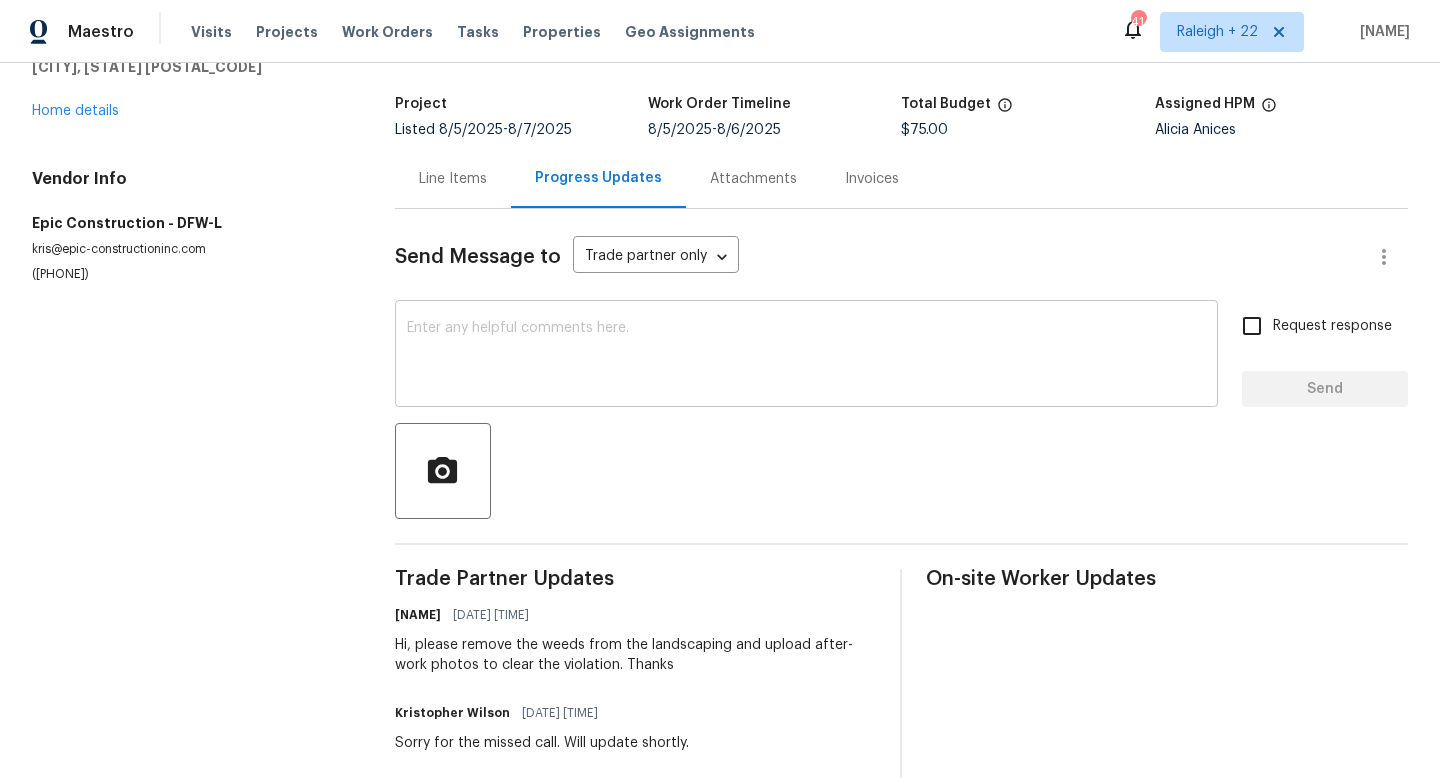 scroll, scrollTop: 102, scrollLeft: 0, axis: vertical 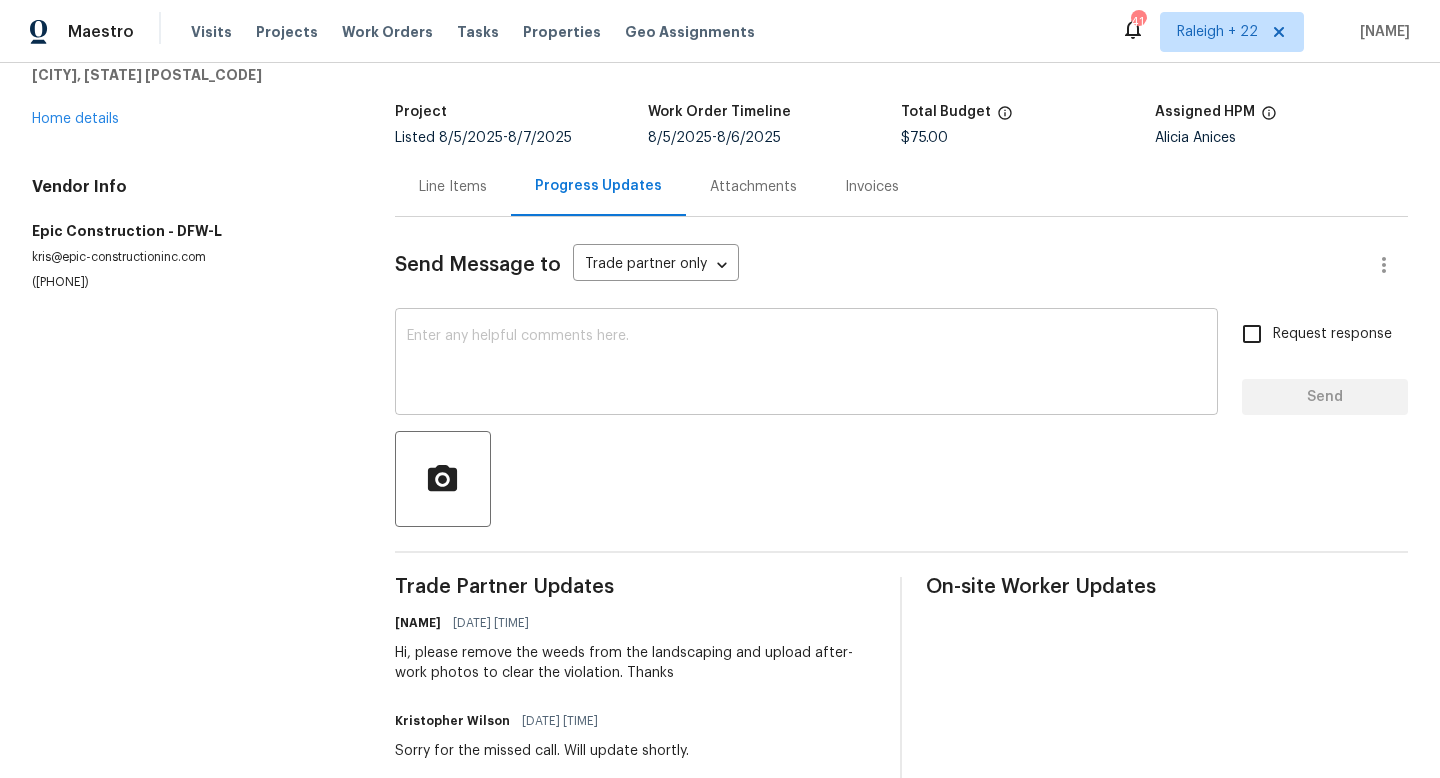 click at bounding box center (806, 364) 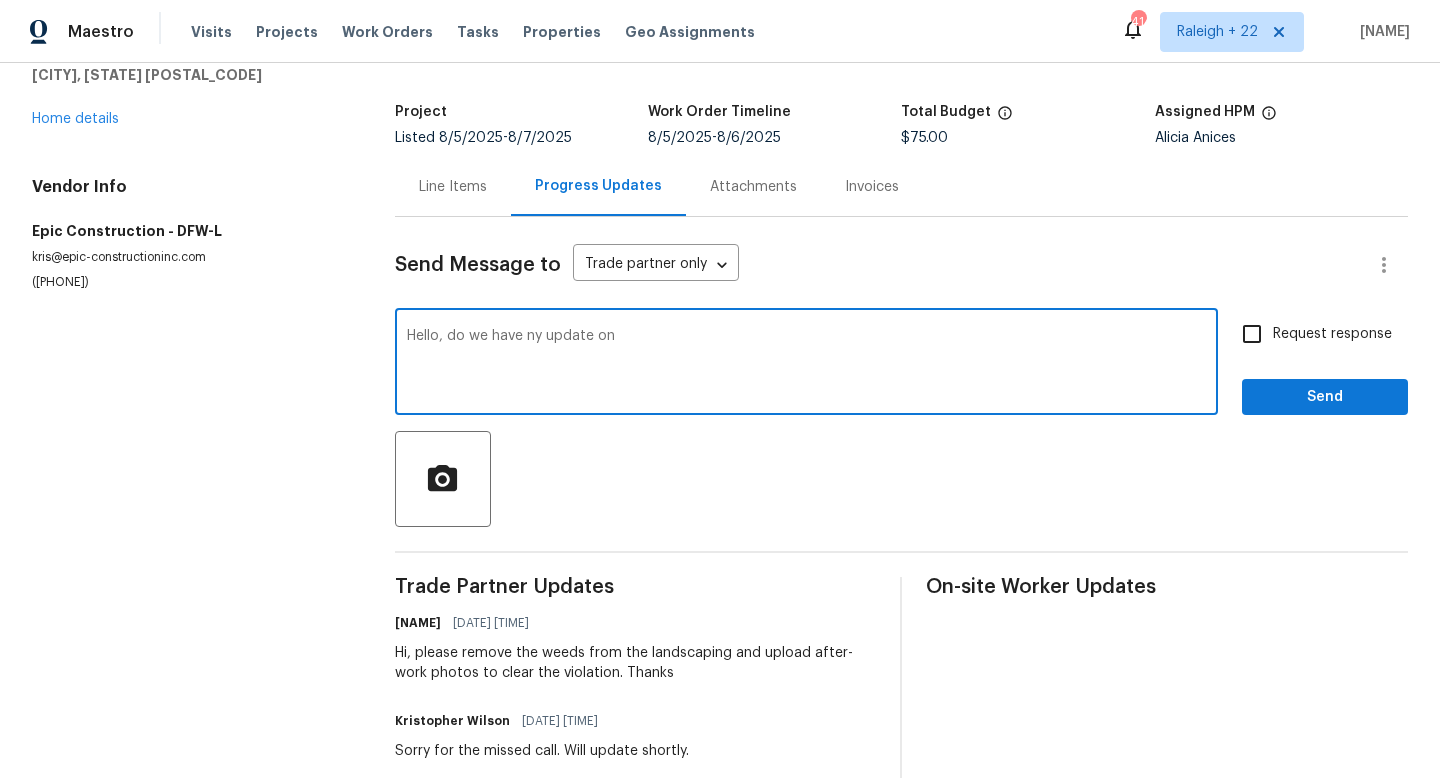 drag, startPoint x: 705, startPoint y: 344, endPoint x: 380, endPoint y: 343, distance: 325.00153 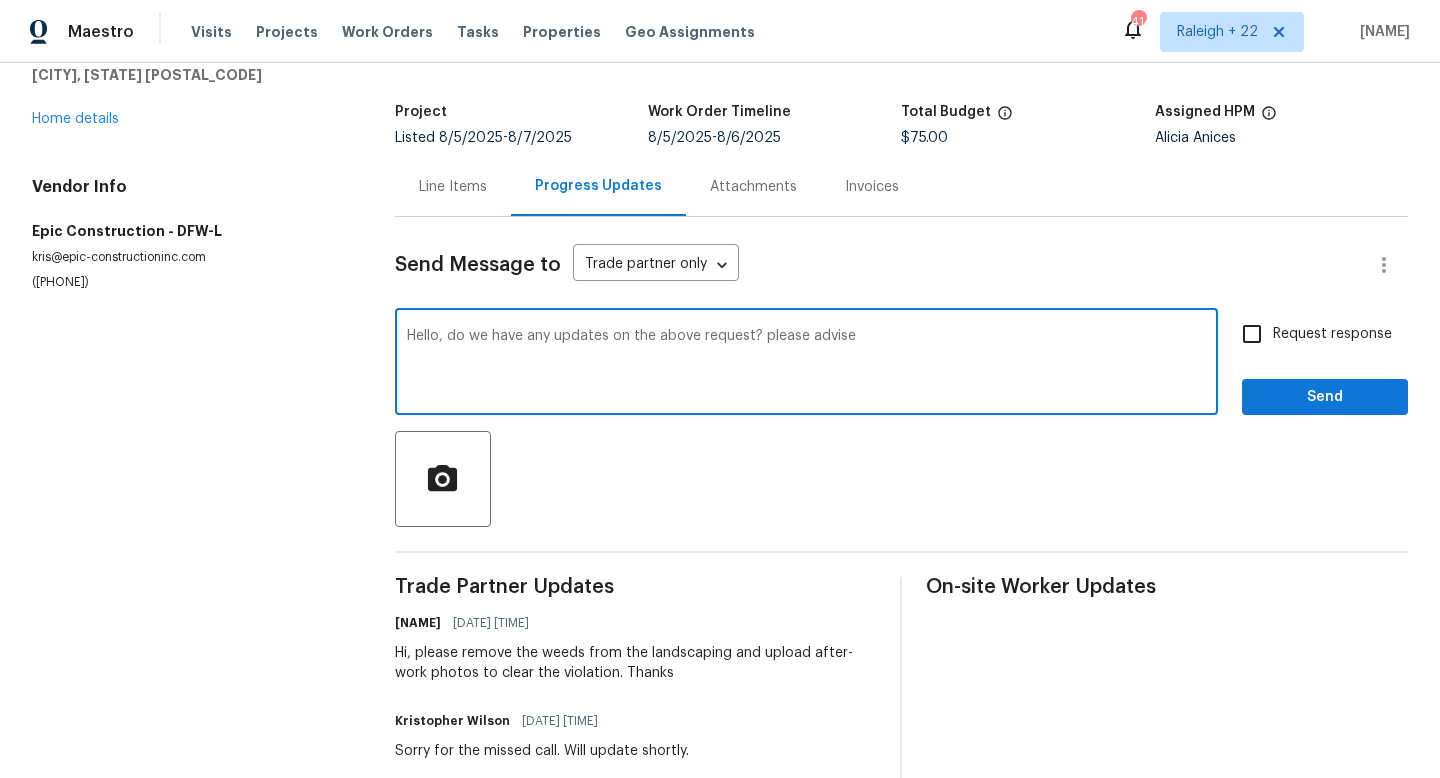 type on "Hello, do we have any updates on the above request? please advise" 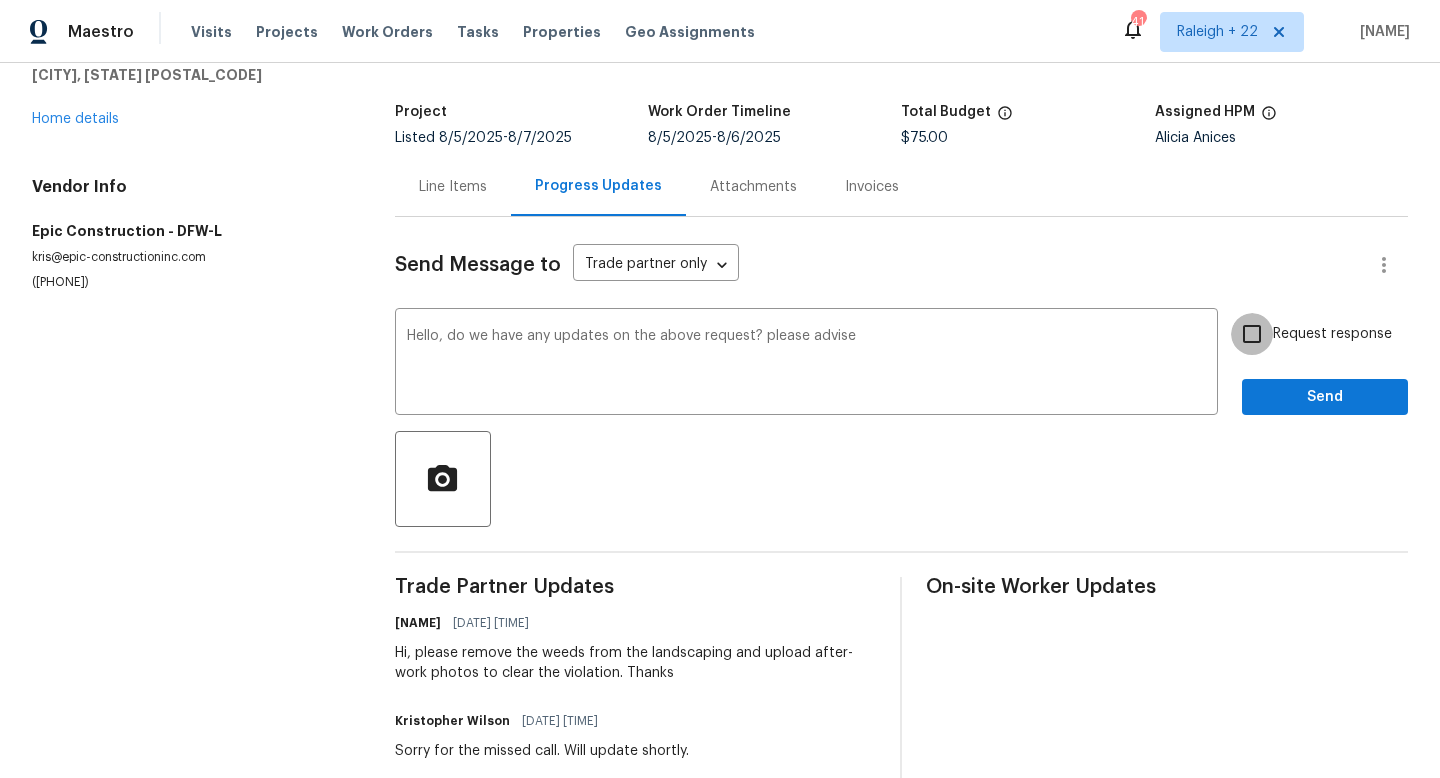 click on "Request response" at bounding box center [1252, 334] 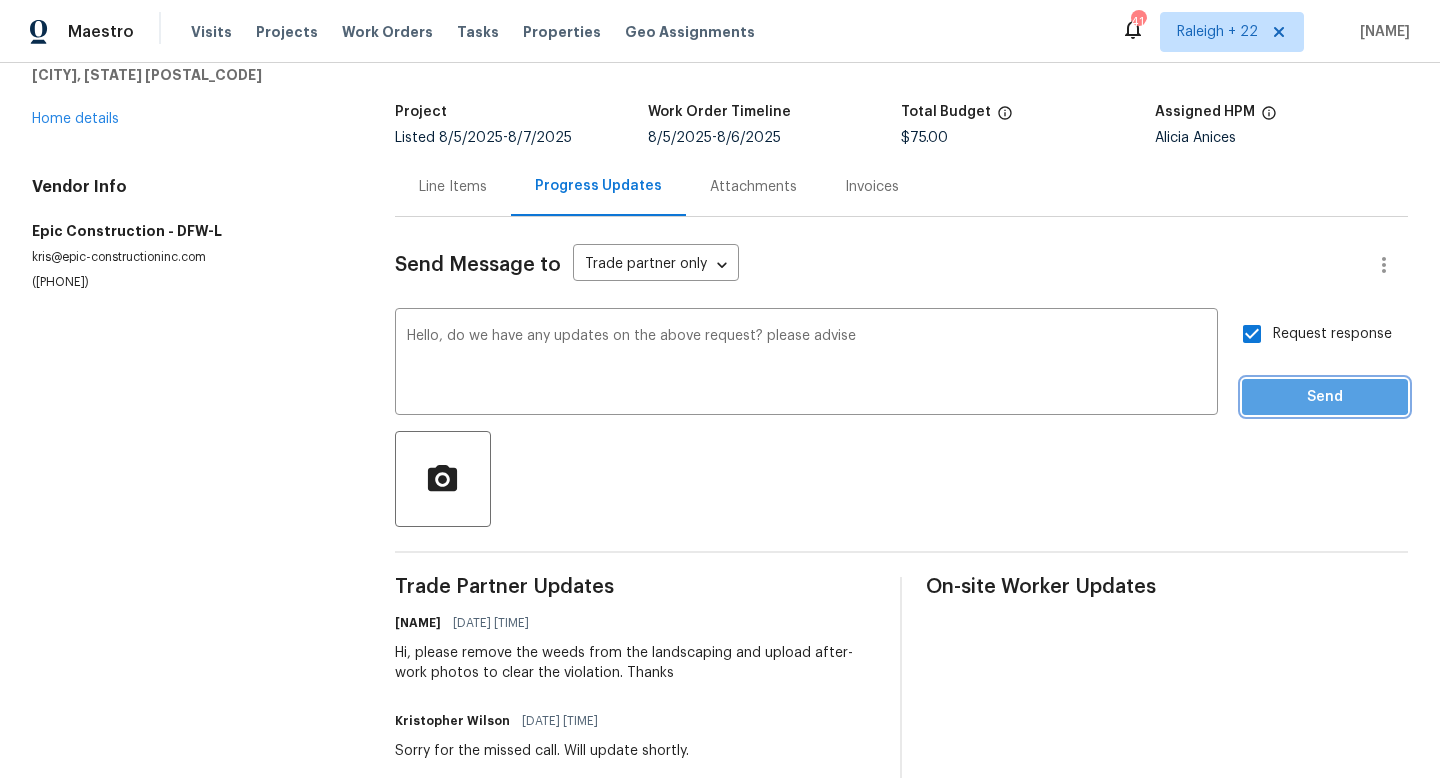 click on "Send" at bounding box center [1325, 397] 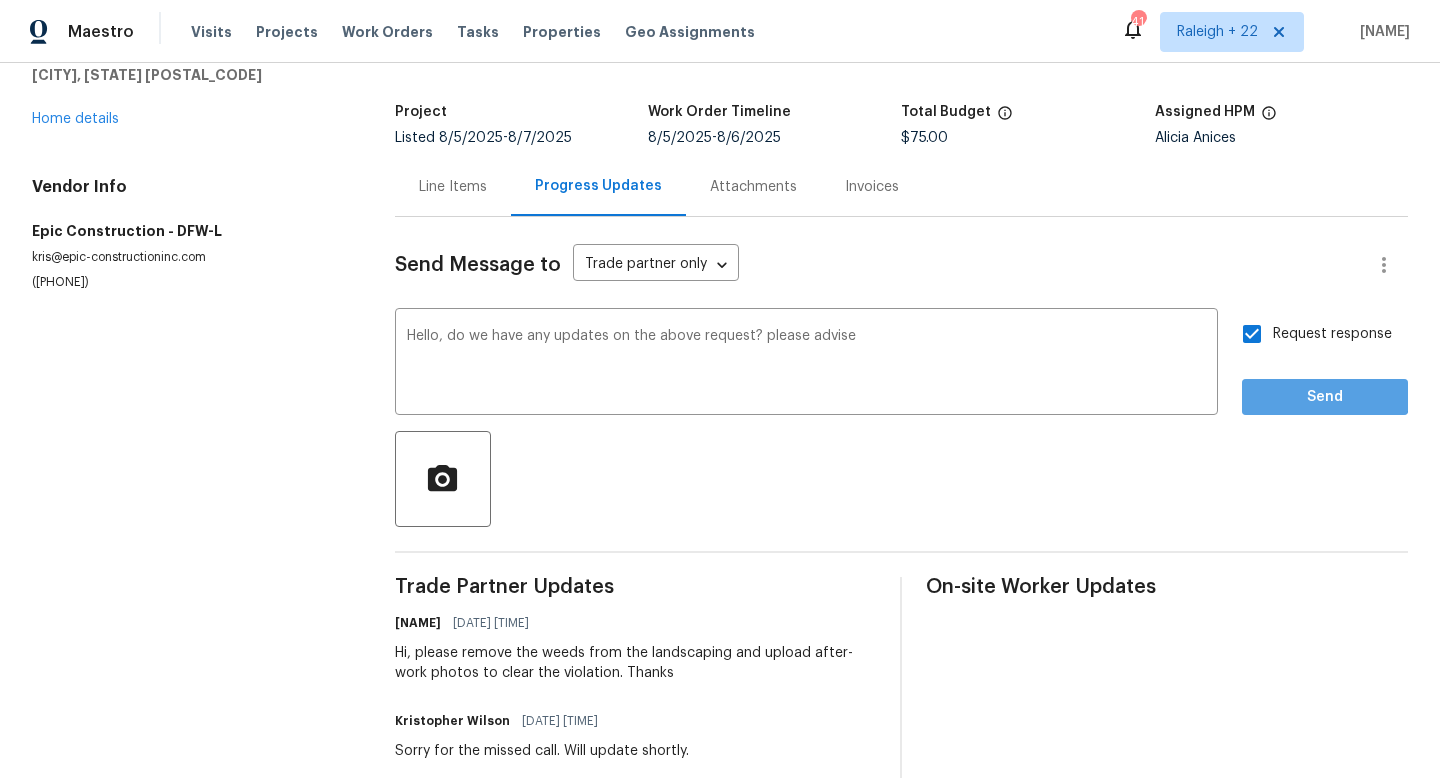 scroll, scrollTop: 0, scrollLeft: 0, axis: both 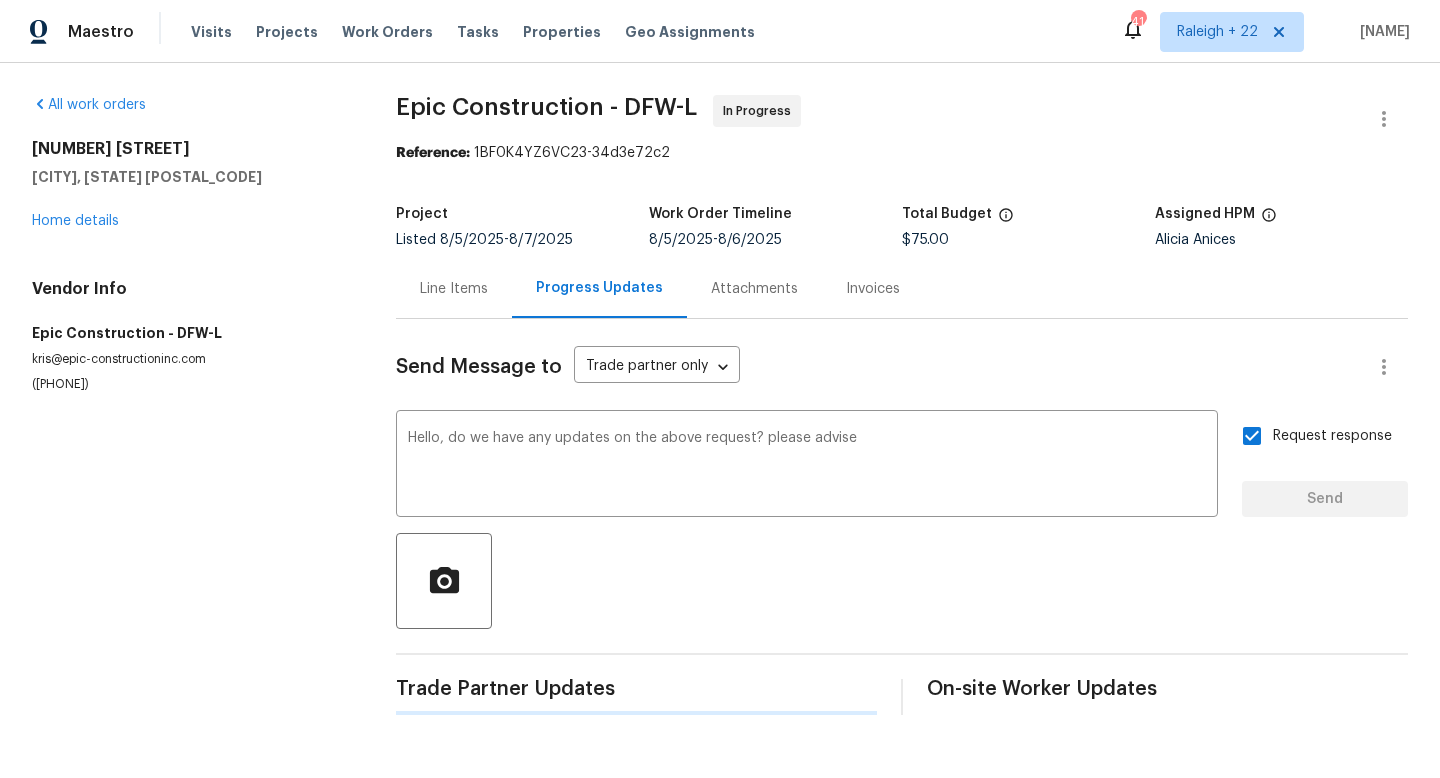 type 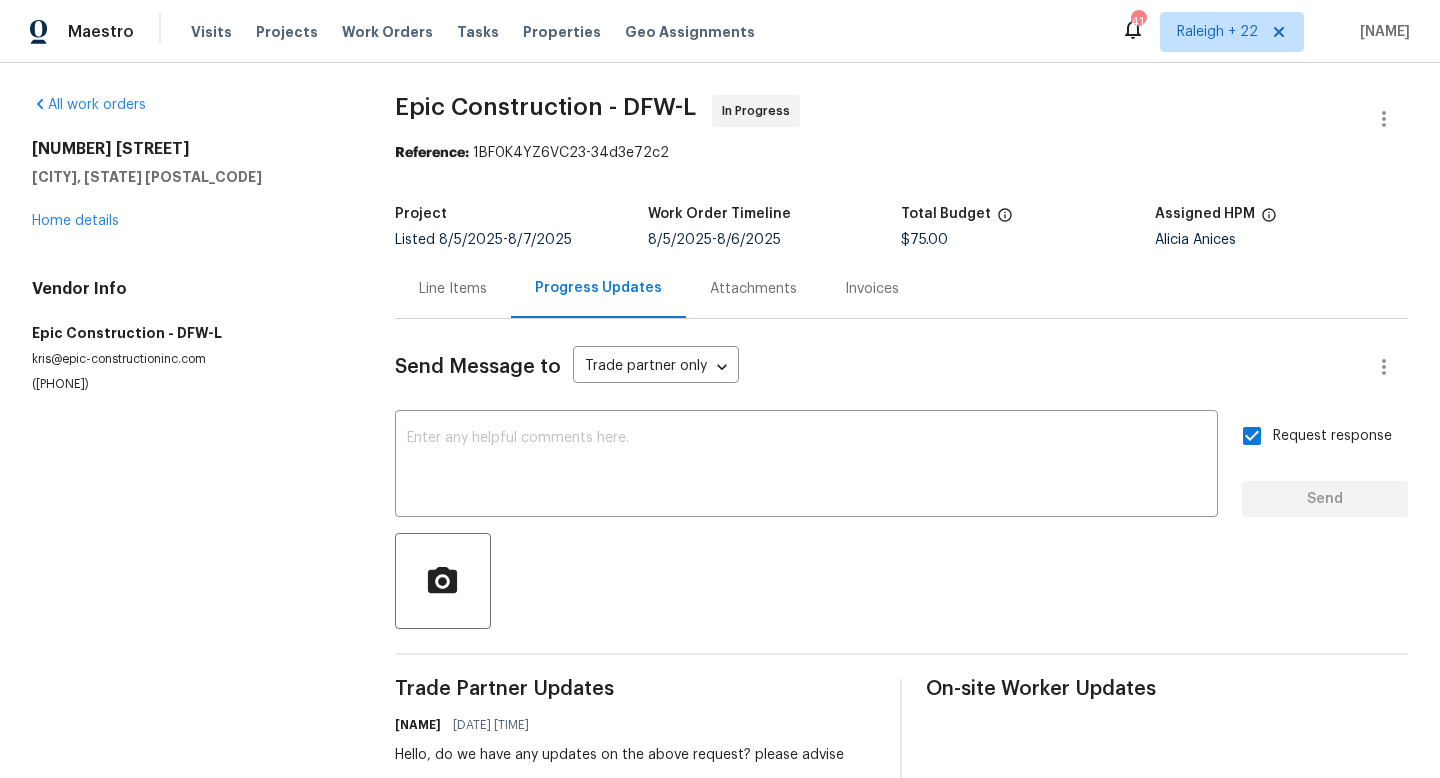 drag, startPoint x: 115, startPoint y: 384, endPoint x: 0, endPoint y: 392, distance: 115.27792 